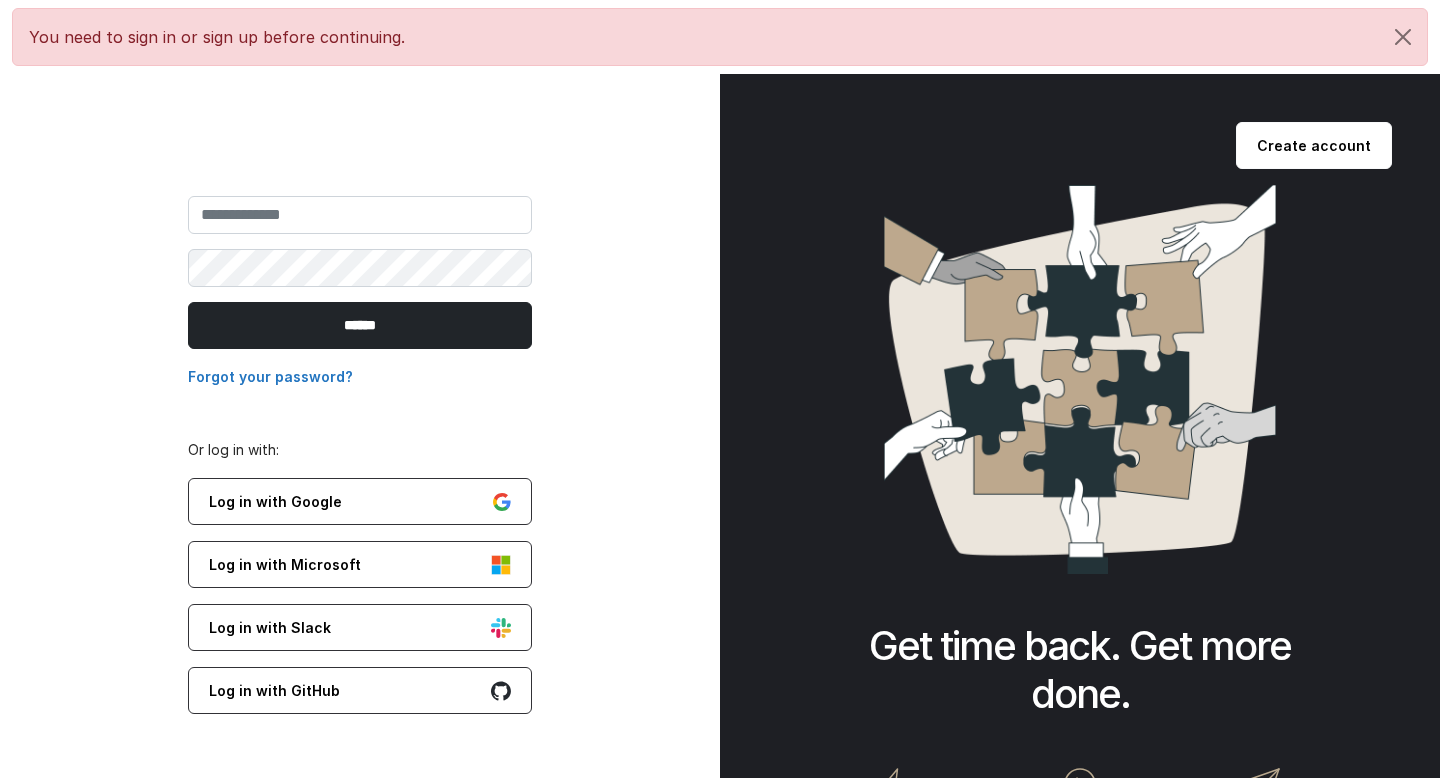 scroll, scrollTop: 0, scrollLeft: 0, axis: both 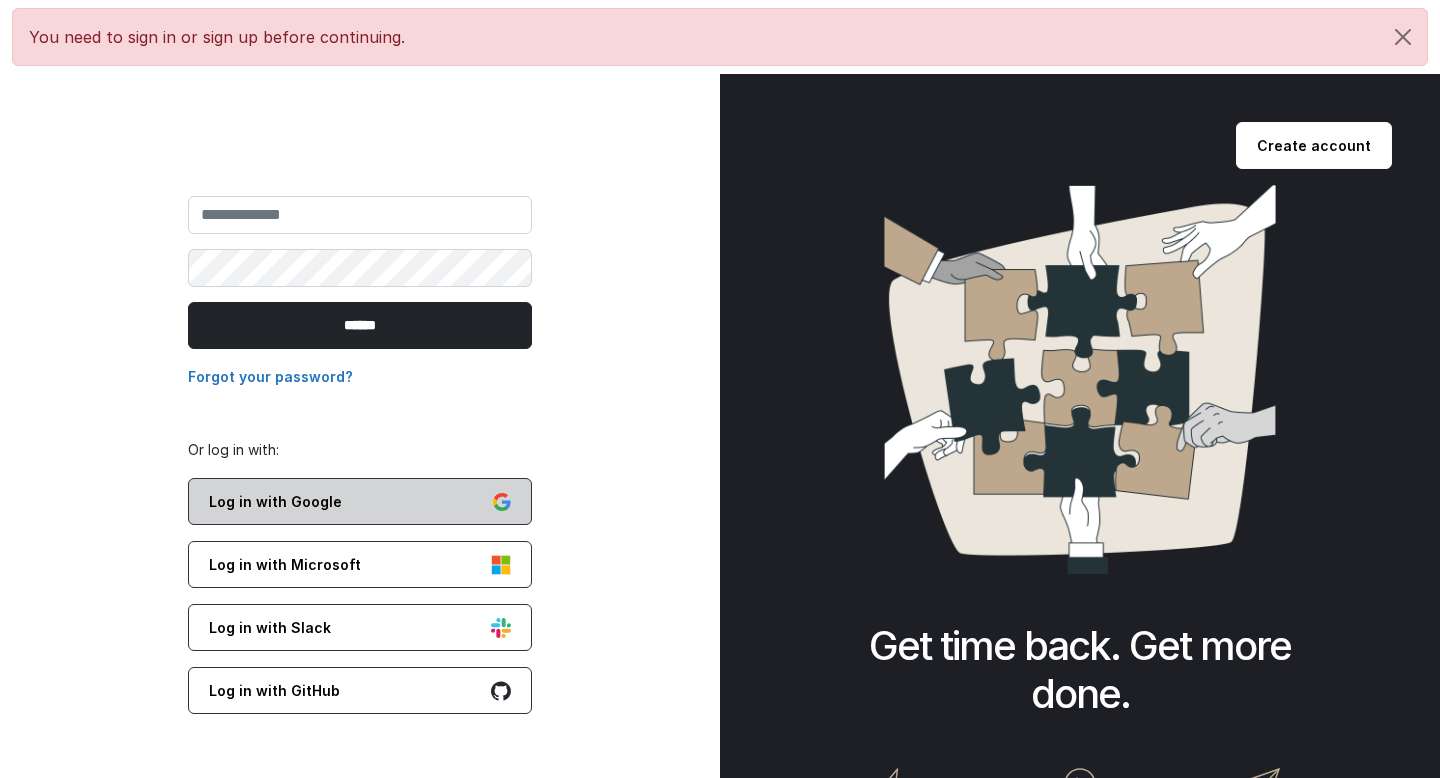 click on "Log in with Google" at bounding box center [360, 501] 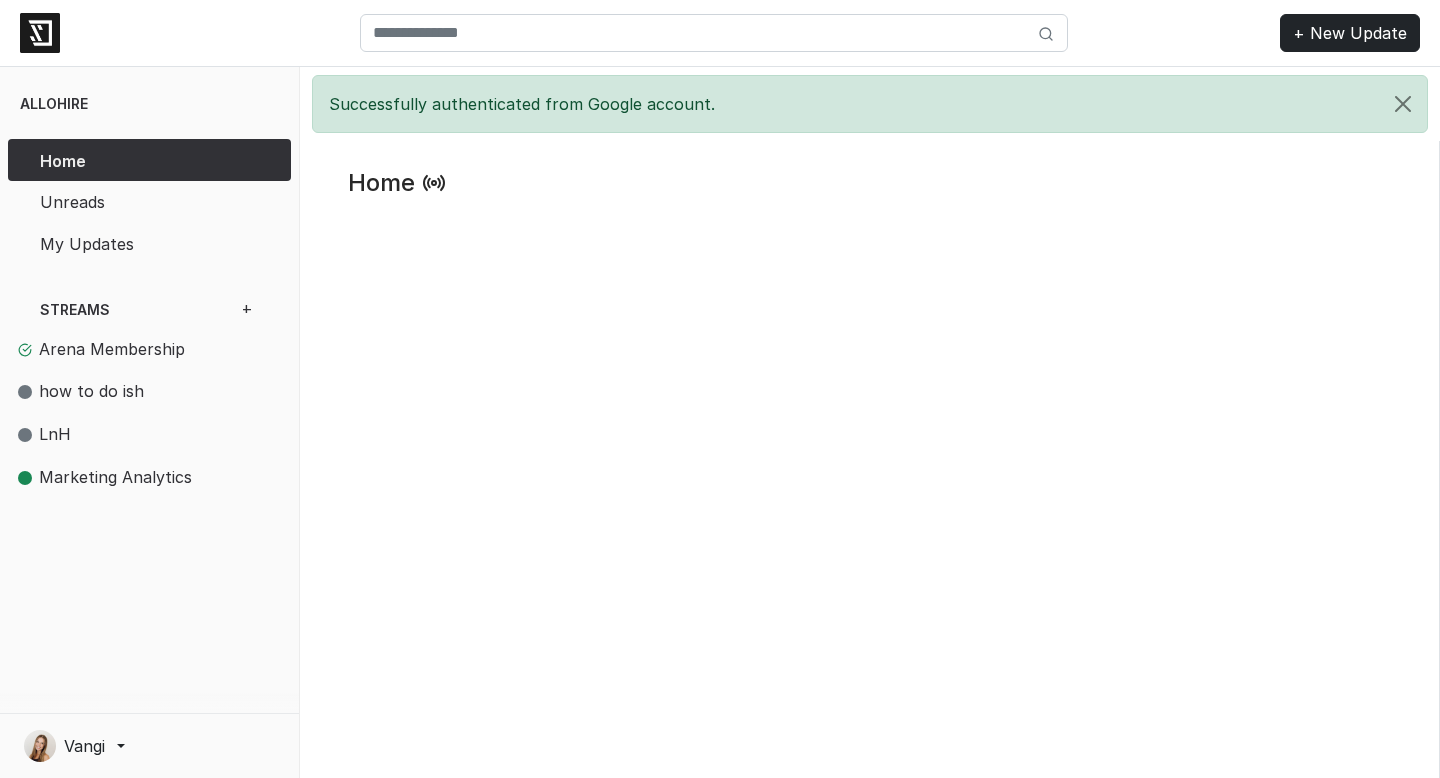 scroll, scrollTop: 0, scrollLeft: 0, axis: both 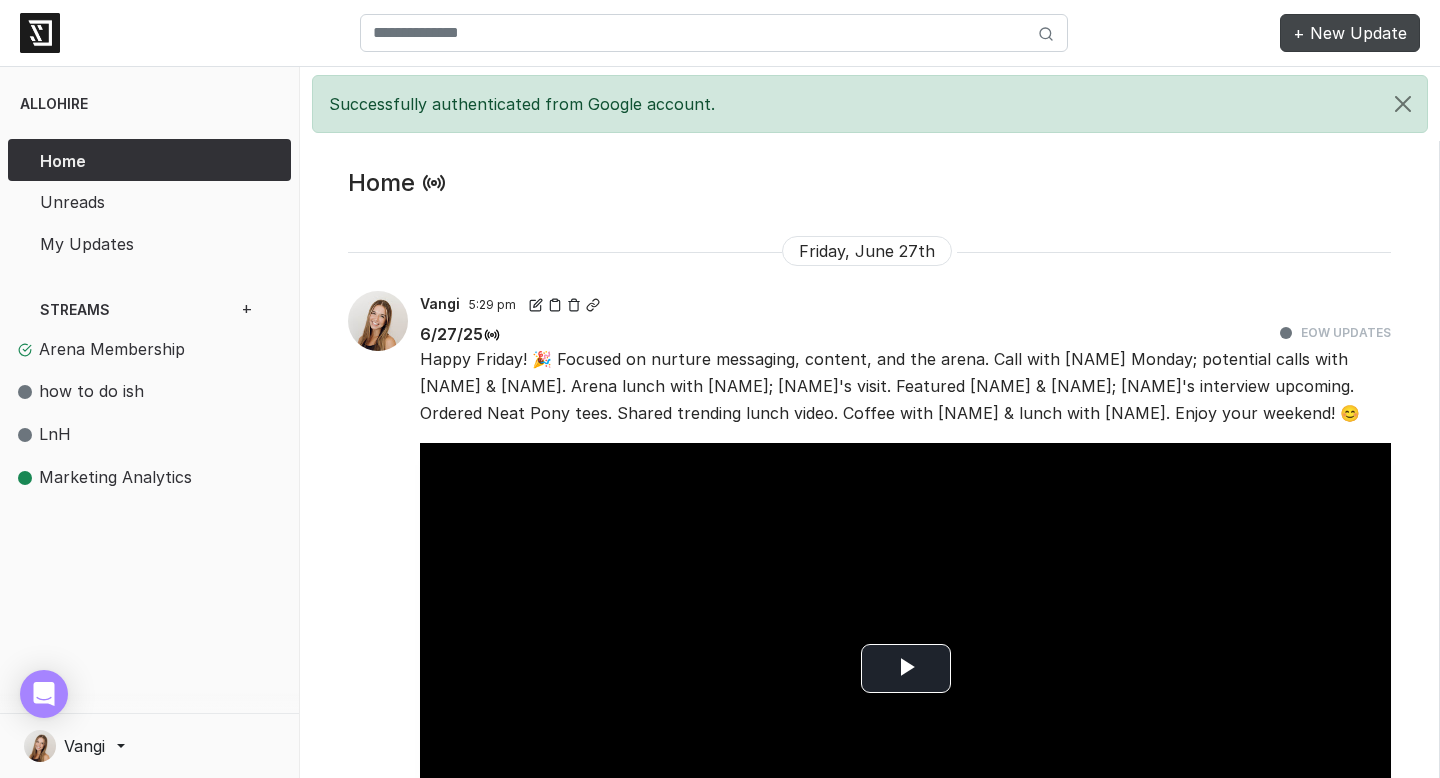 click on "+ New Update" at bounding box center [1350, 33] 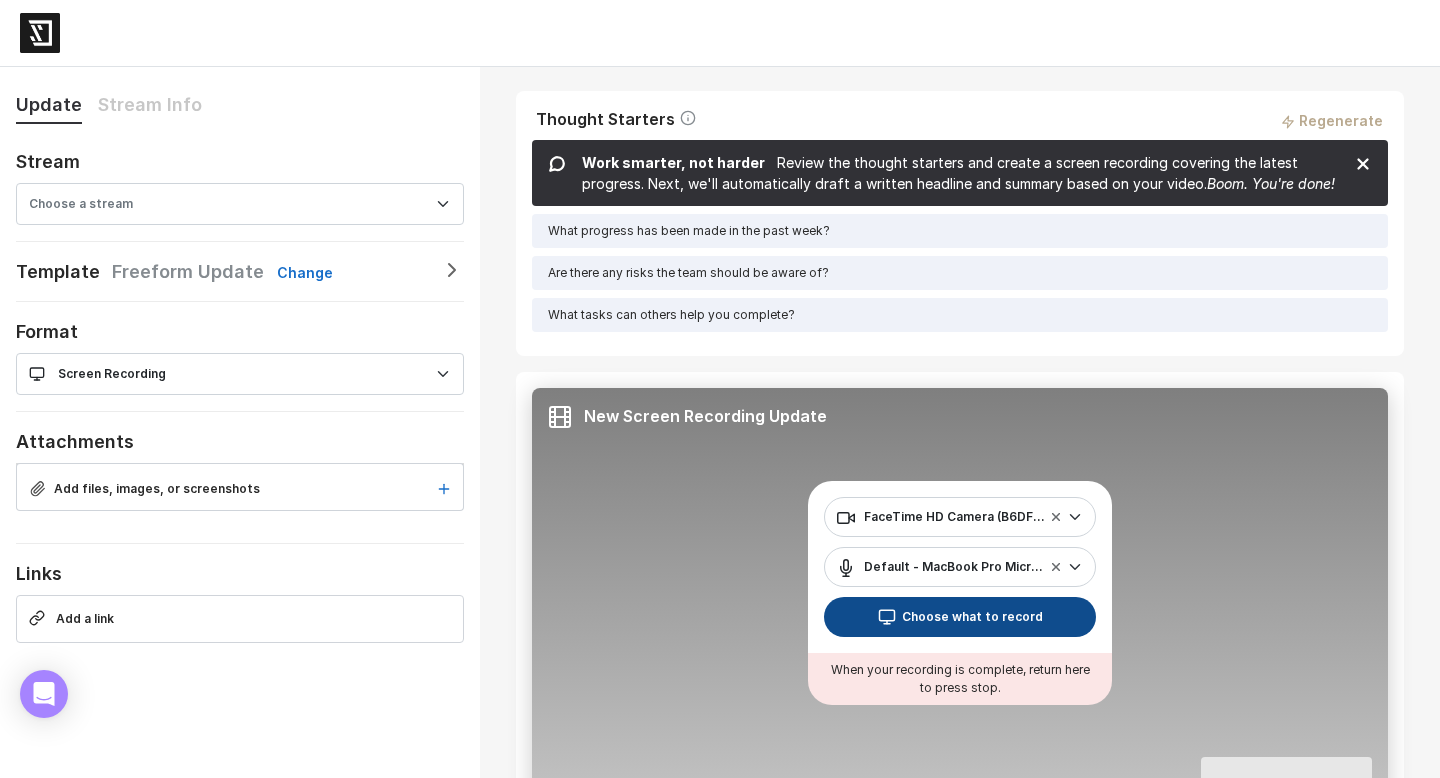 click on "Choose what to record" at bounding box center (960, 617) 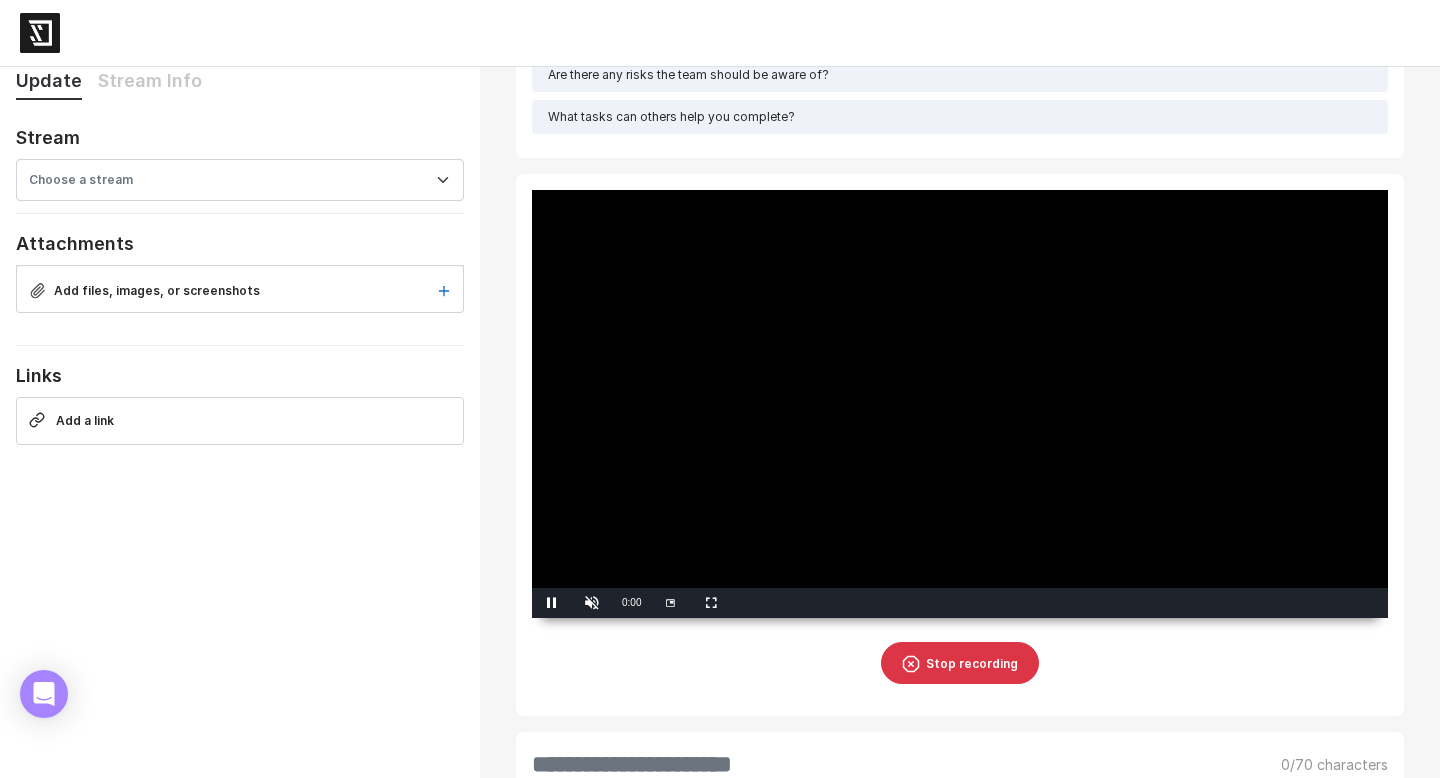 scroll, scrollTop: 208, scrollLeft: 0, axis: vertical 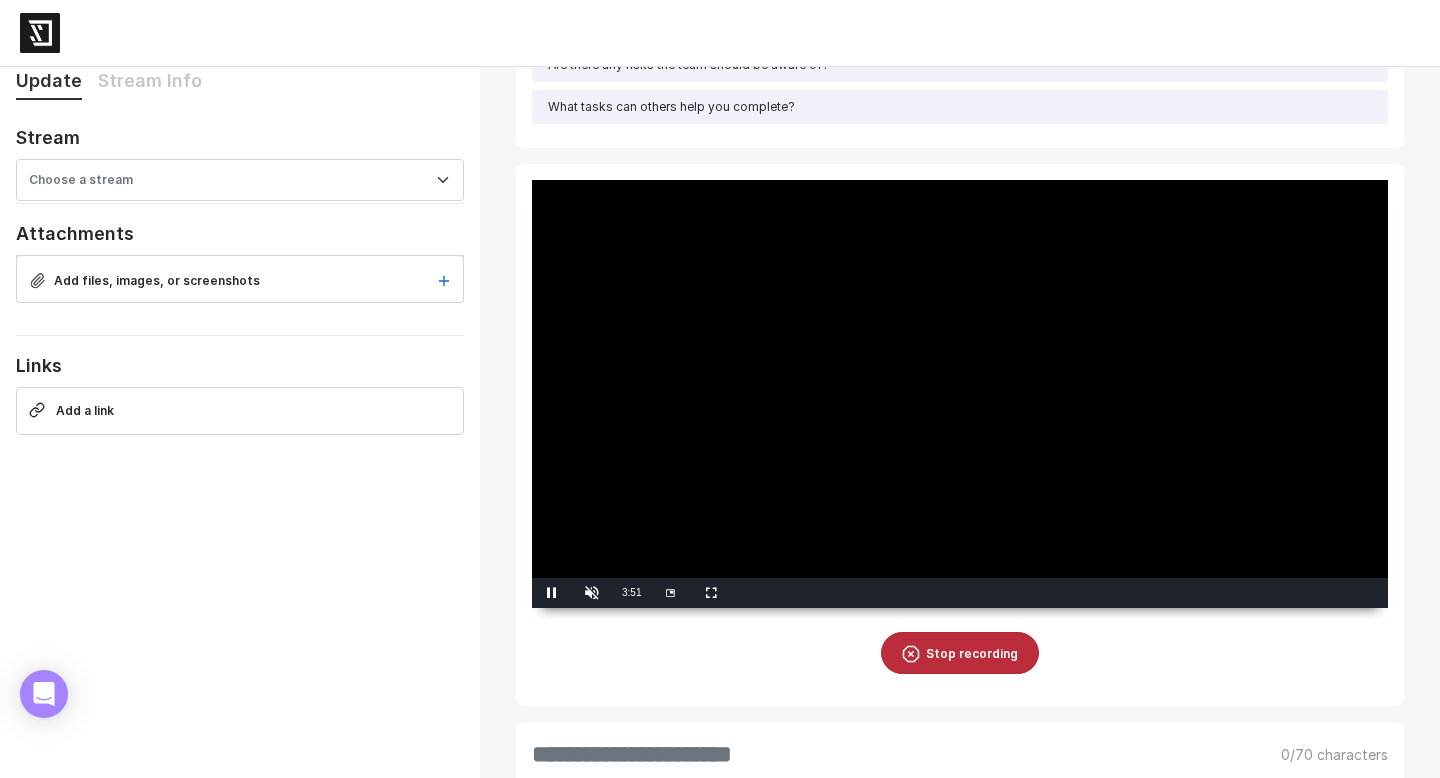 click on "Stop recording" at bounding box center [960, 653] 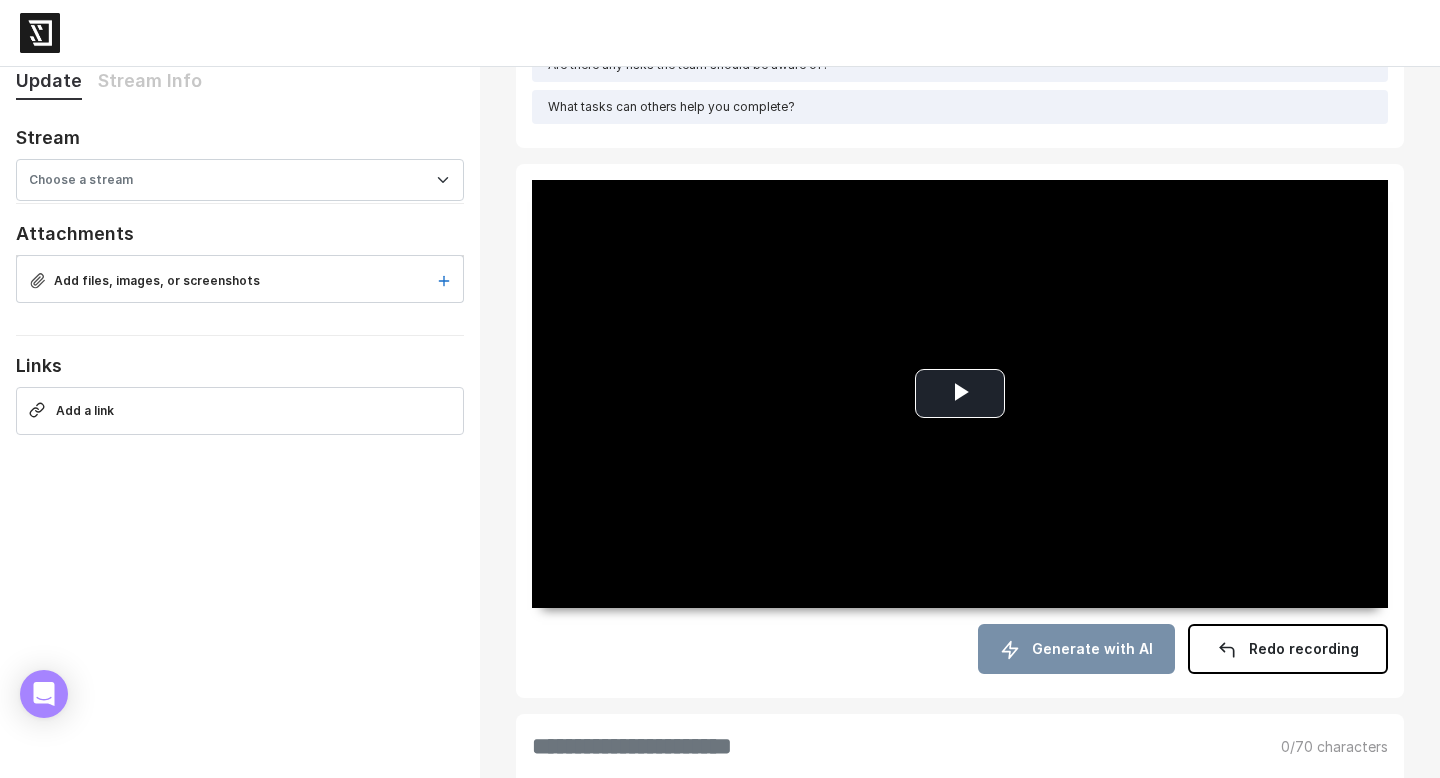 click on "Generate with AI" at bounding box center [1076, 649] 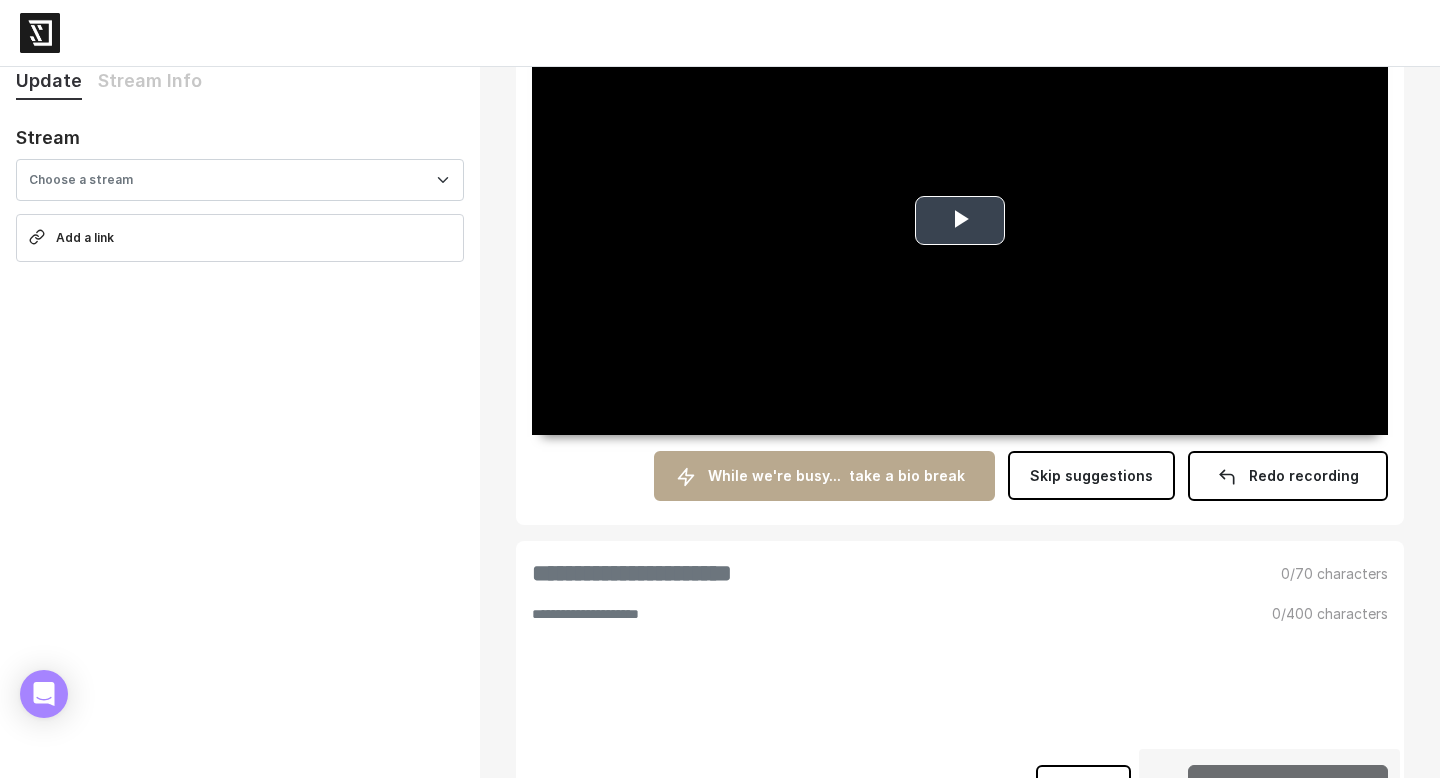 scroll, scrollTop: 395, scrollLeft: 0, axis: vertical 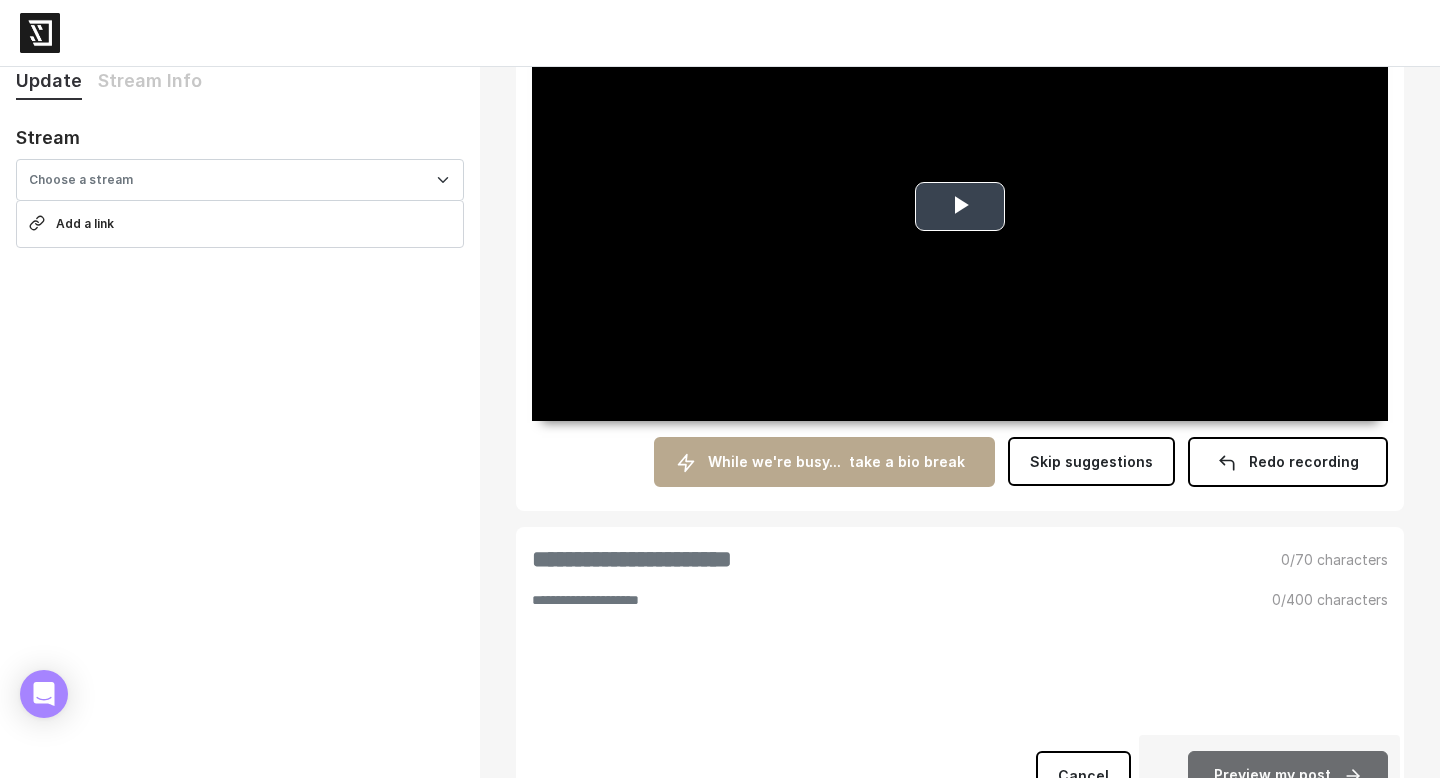 click at bounding box center [960, 207] 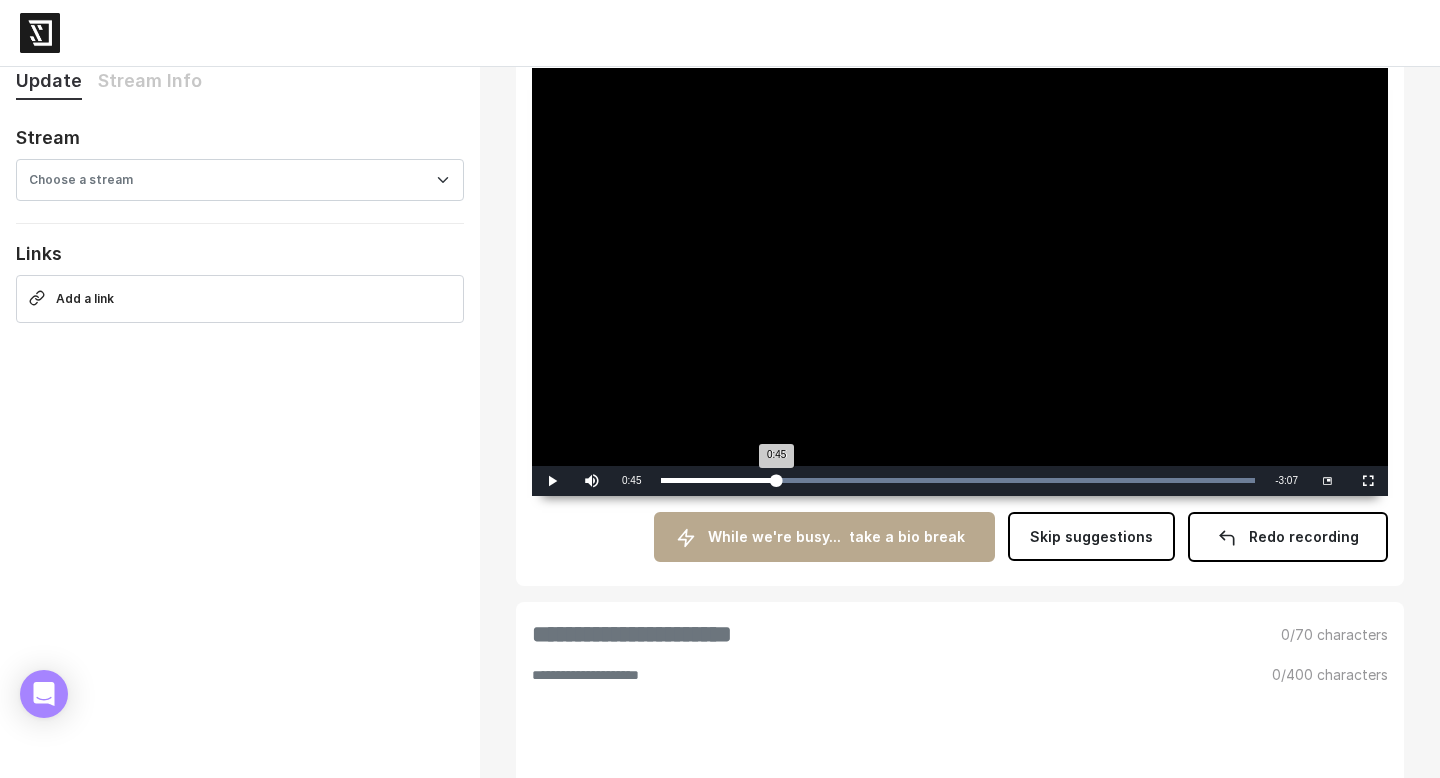 click on "Loaded :  100.00% 0:45 0:45" at bounding box center [958, 480] 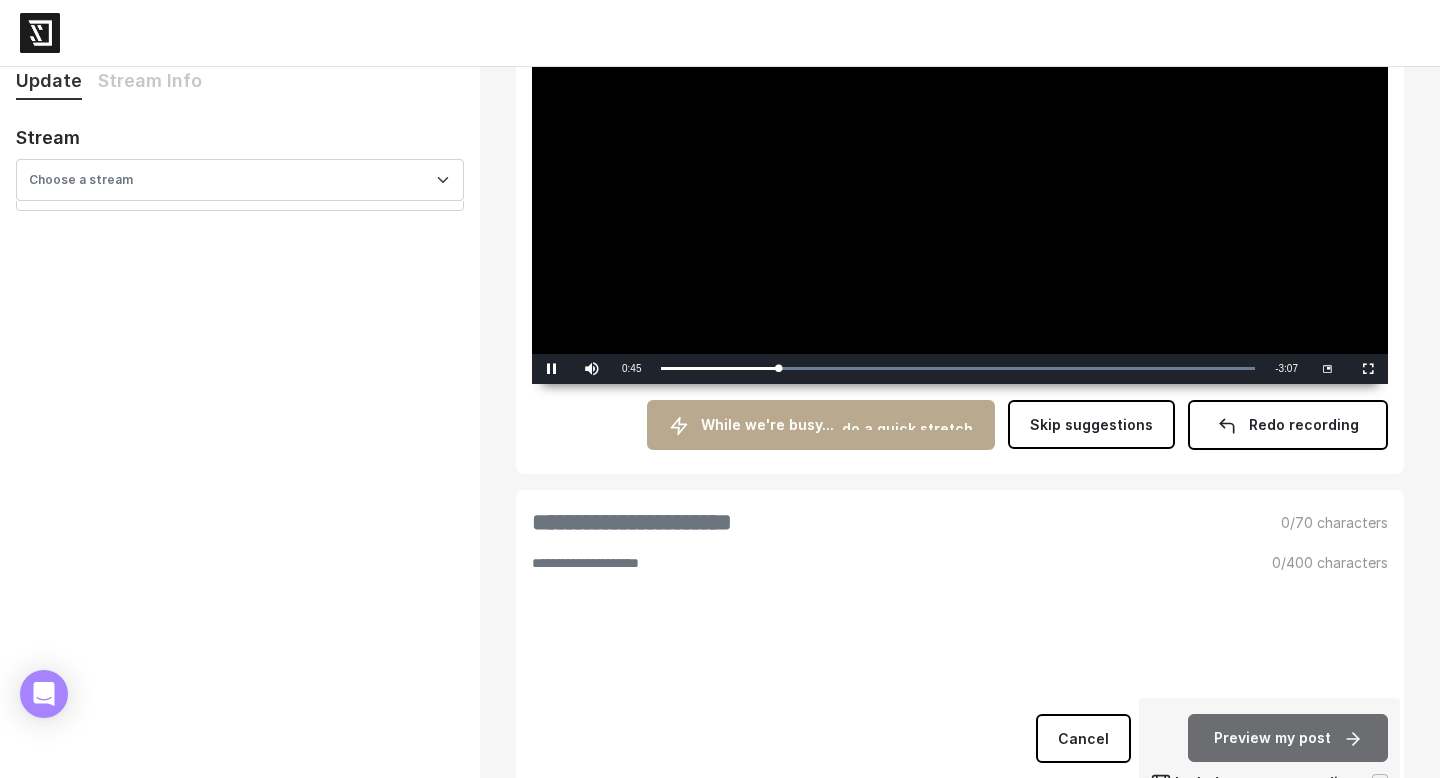 scroll, scrollTop: 458, scrollLeft: 0, axis: vertical 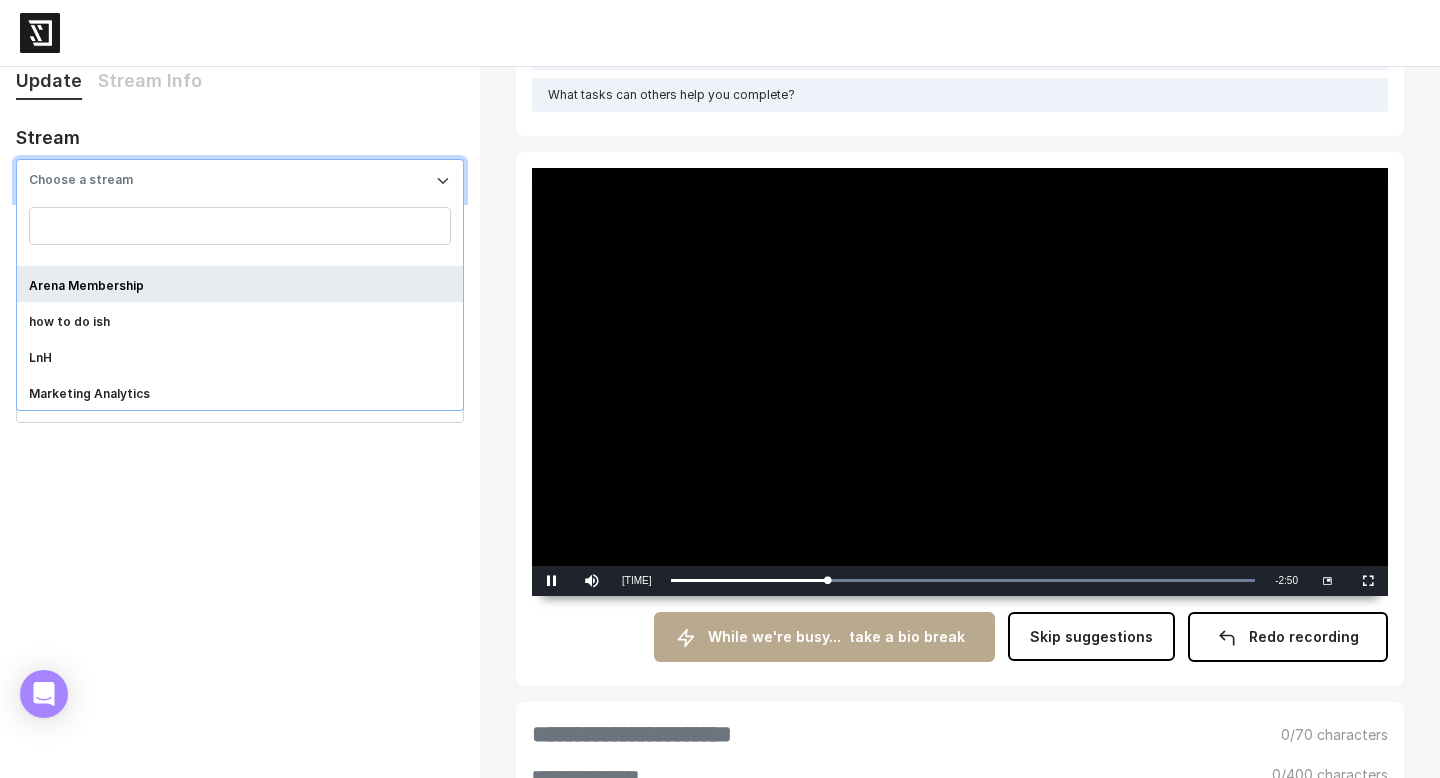 click on "Choose a stream" at bounding box center [228, 178] 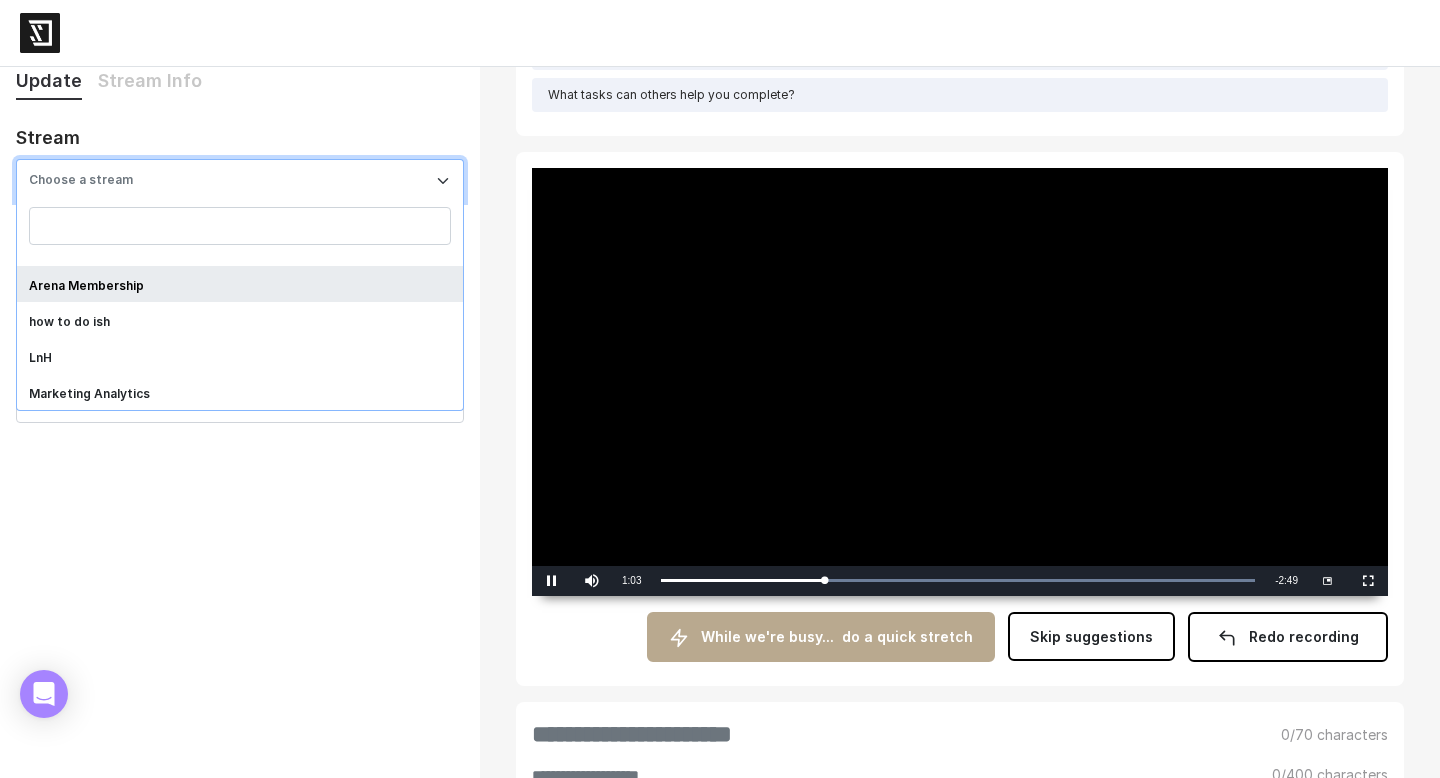 select on "***" 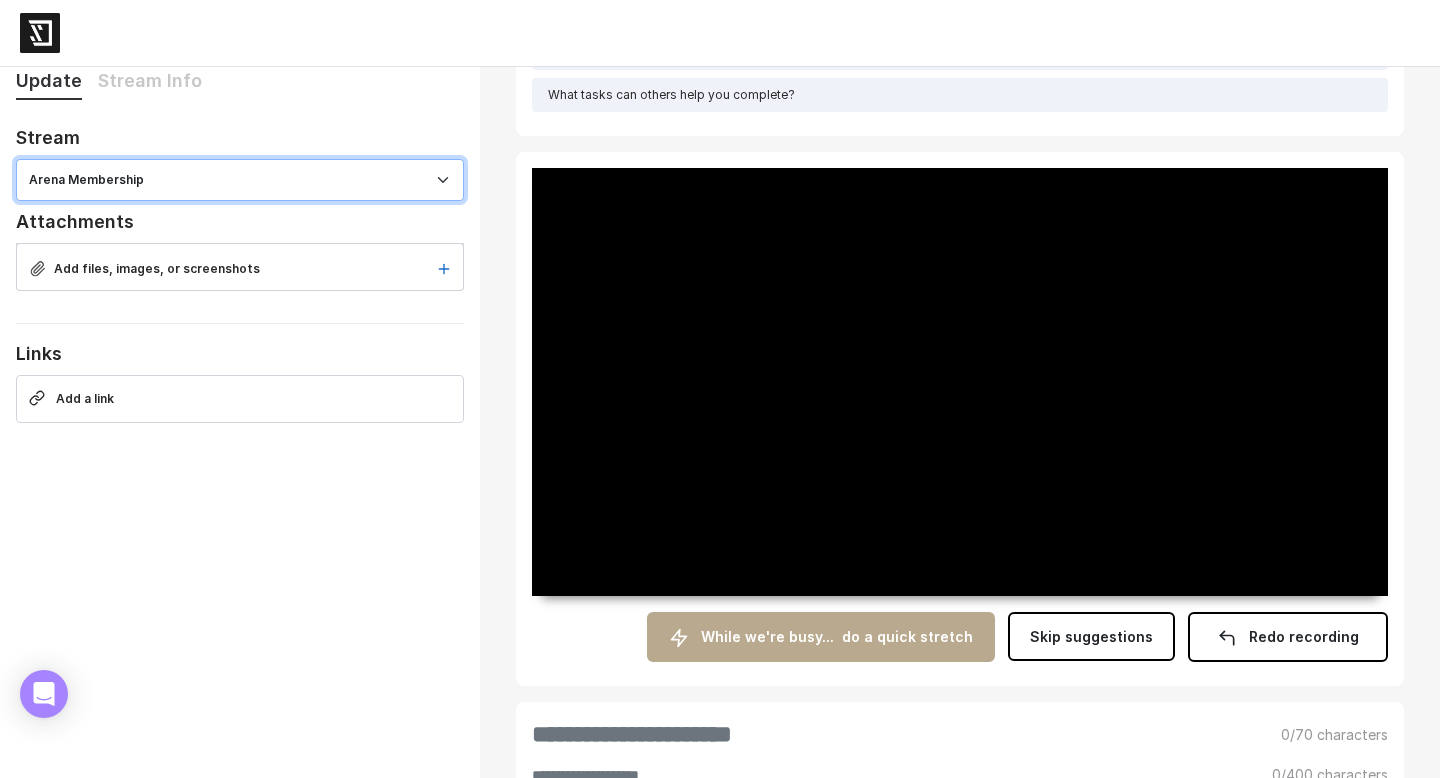 select on "********" 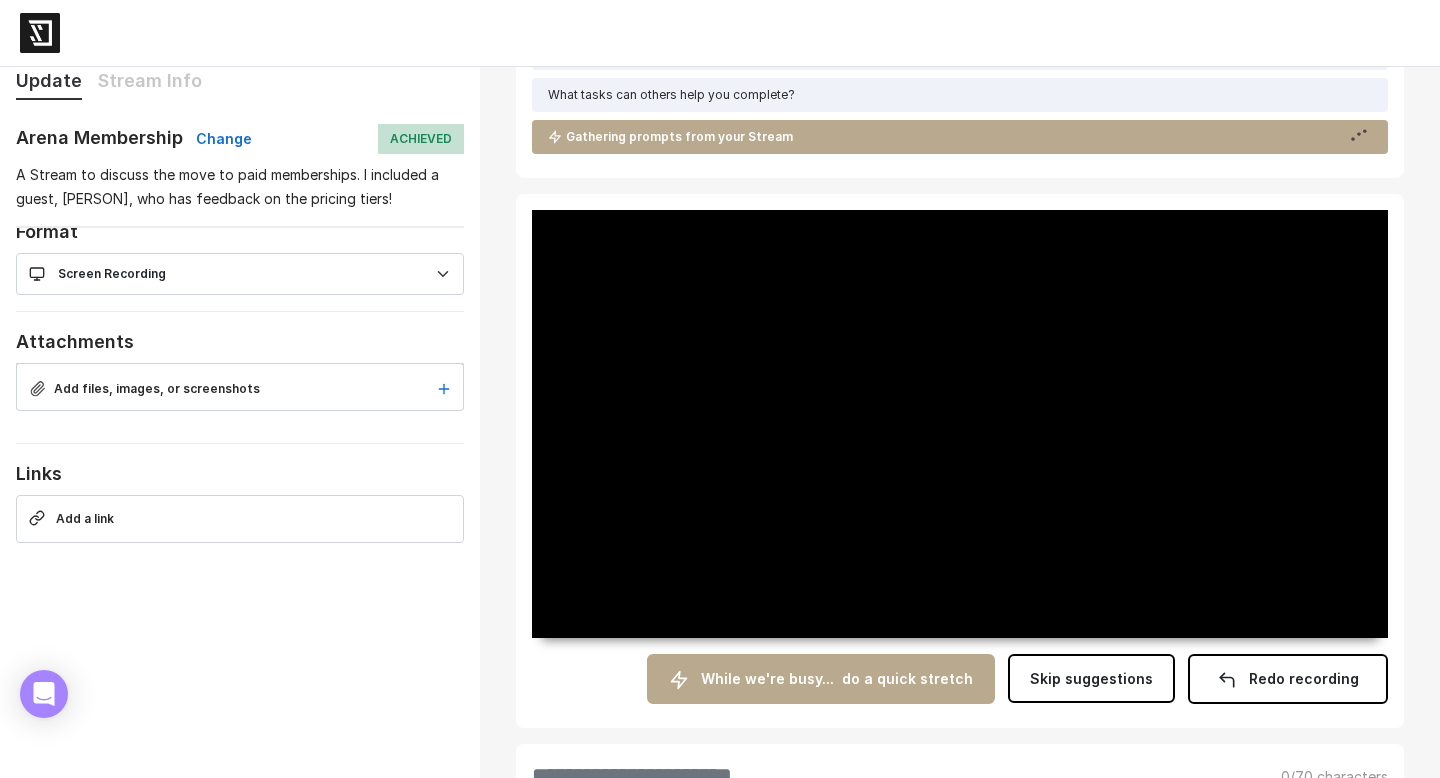 scroll, scrollTop: 340, scrollLeft: 0, axis: vertical 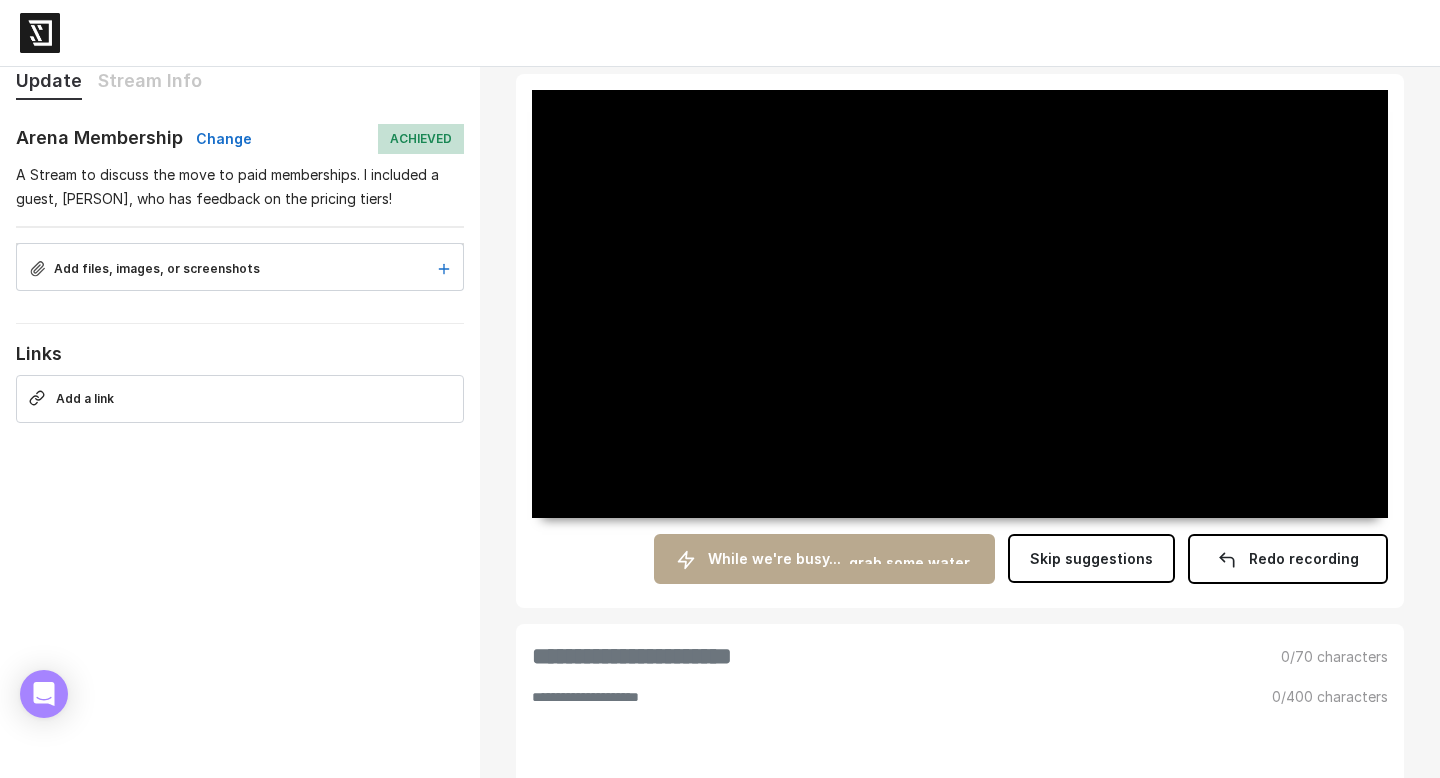 click on "Change" at bounding box center [224, 138] 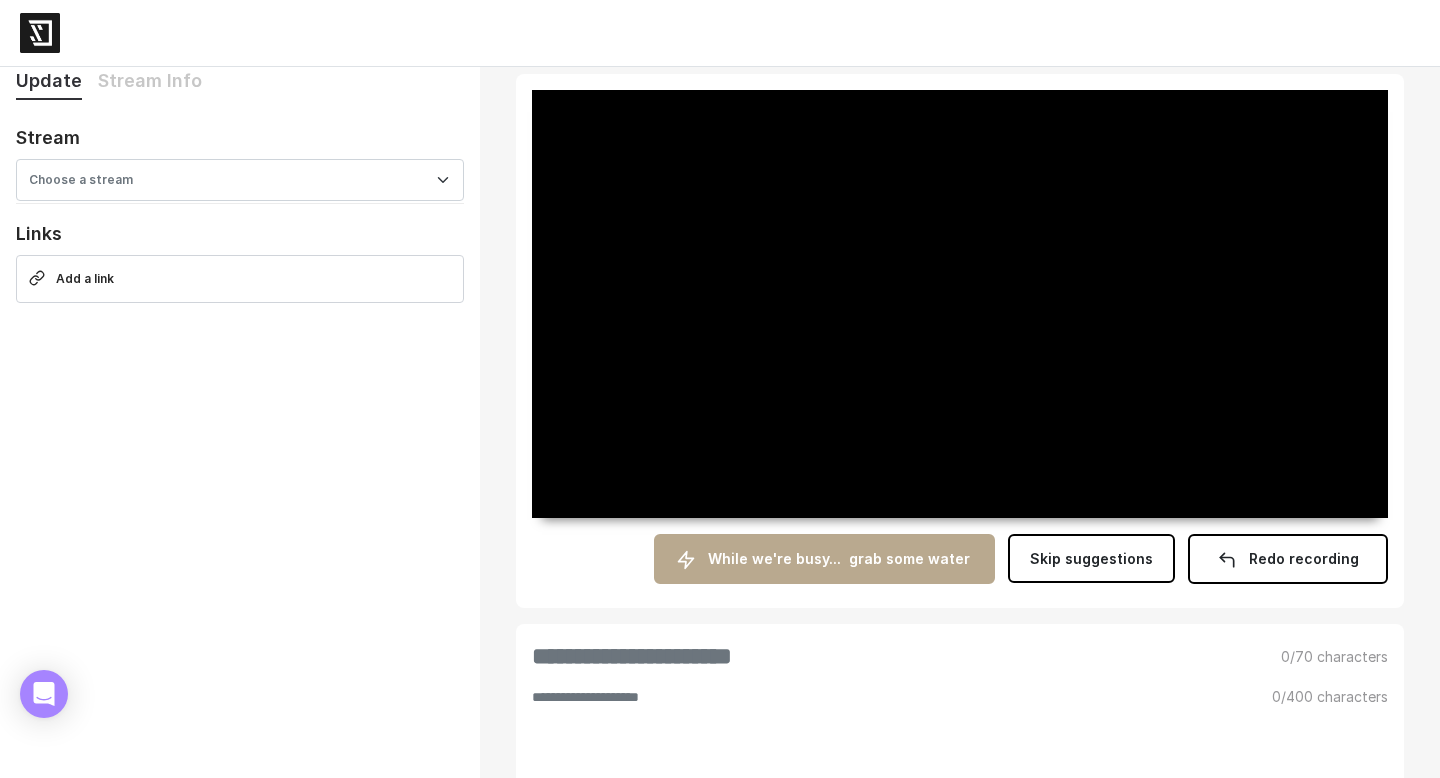 scroll, scrollTop: 220, scrollLeft: 0, axis: vertical 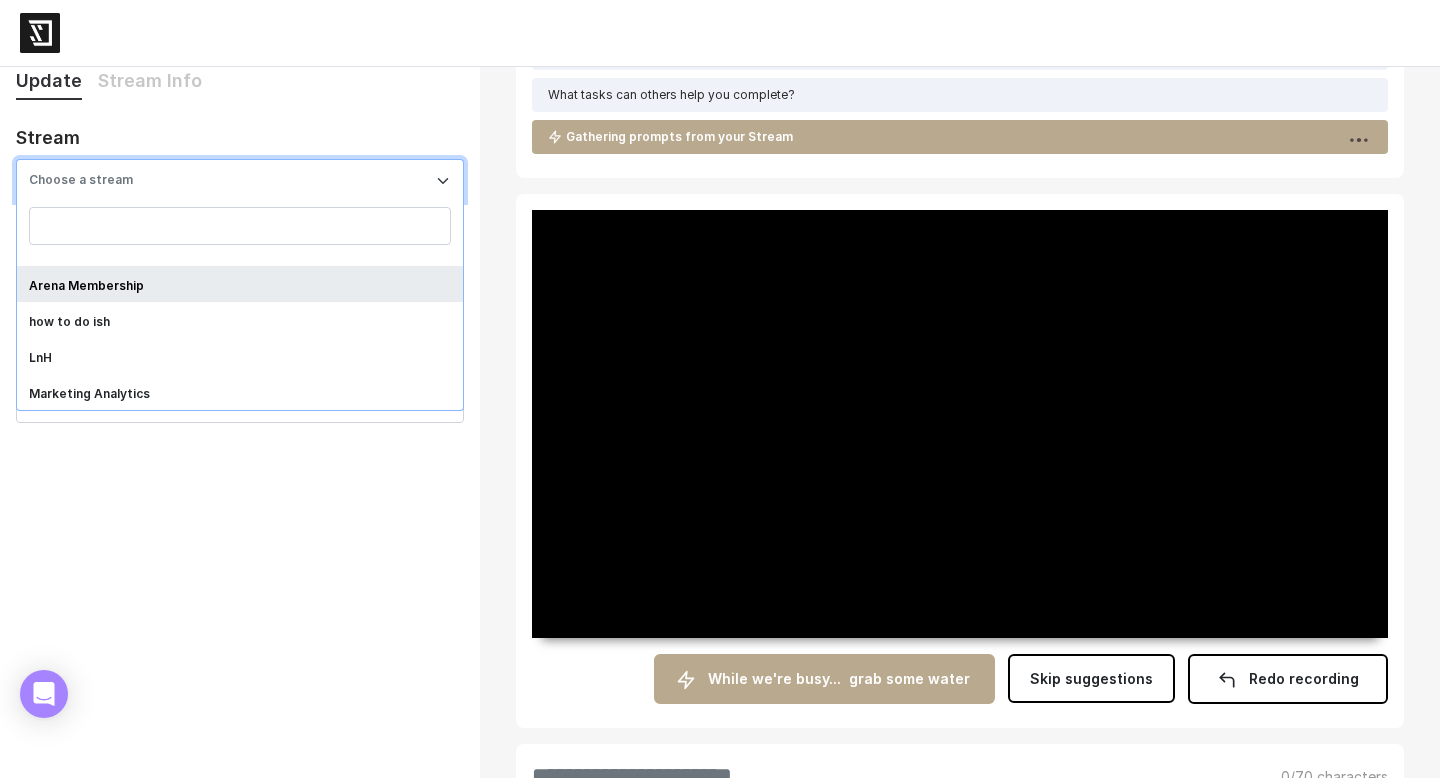 click on "Choose a stream" at bounding box center [228, 178] 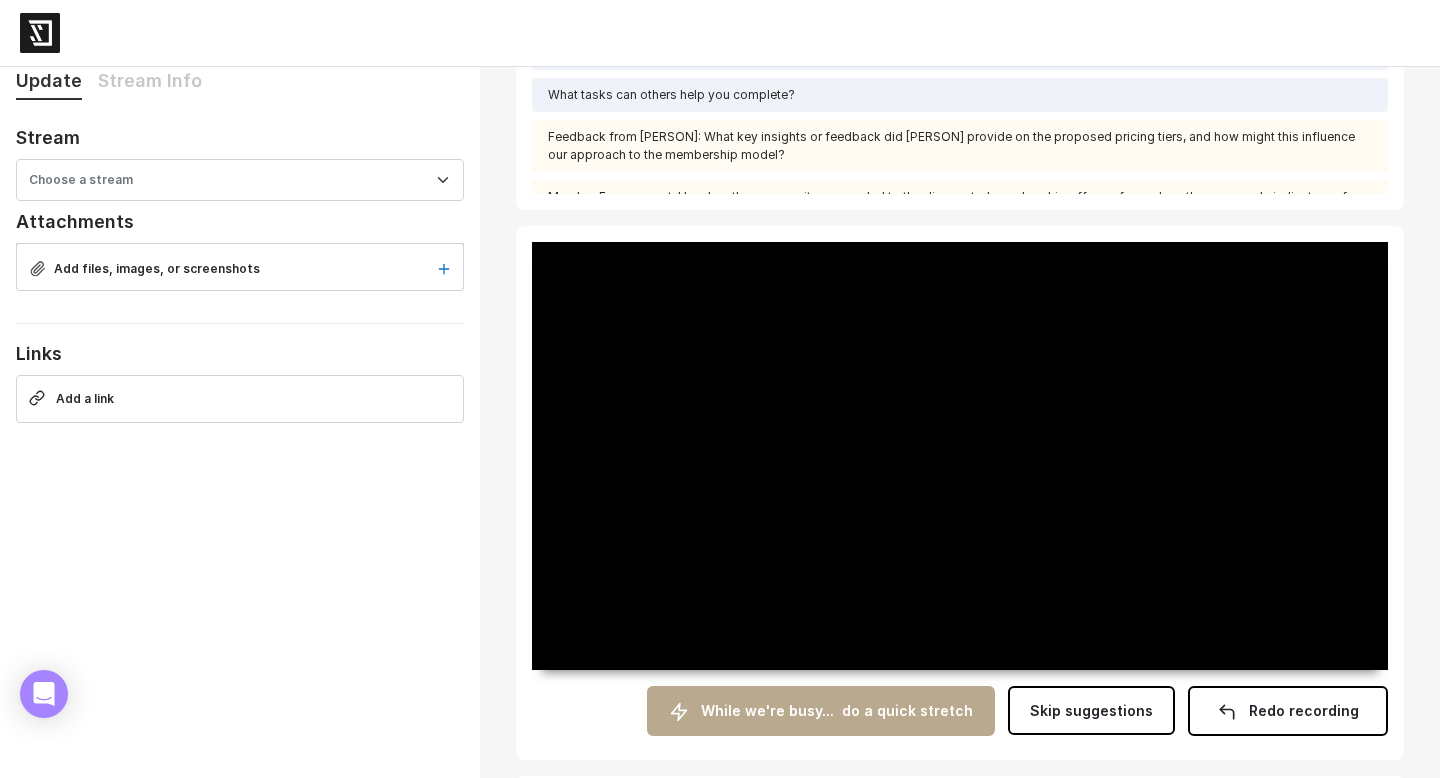 click on "**********" at bounding box center (240, 494) 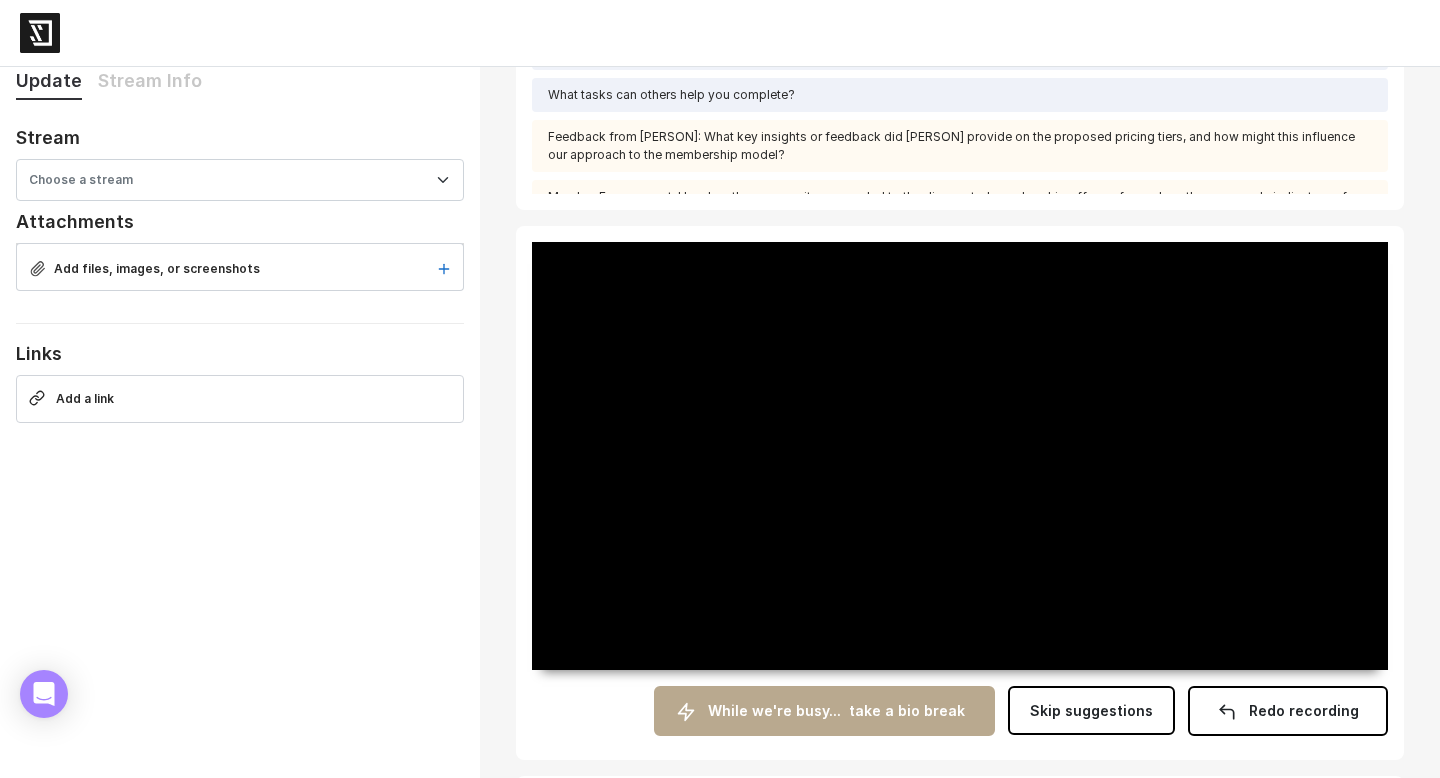 click on "Choose a stream" at bounding box center [228, 178] 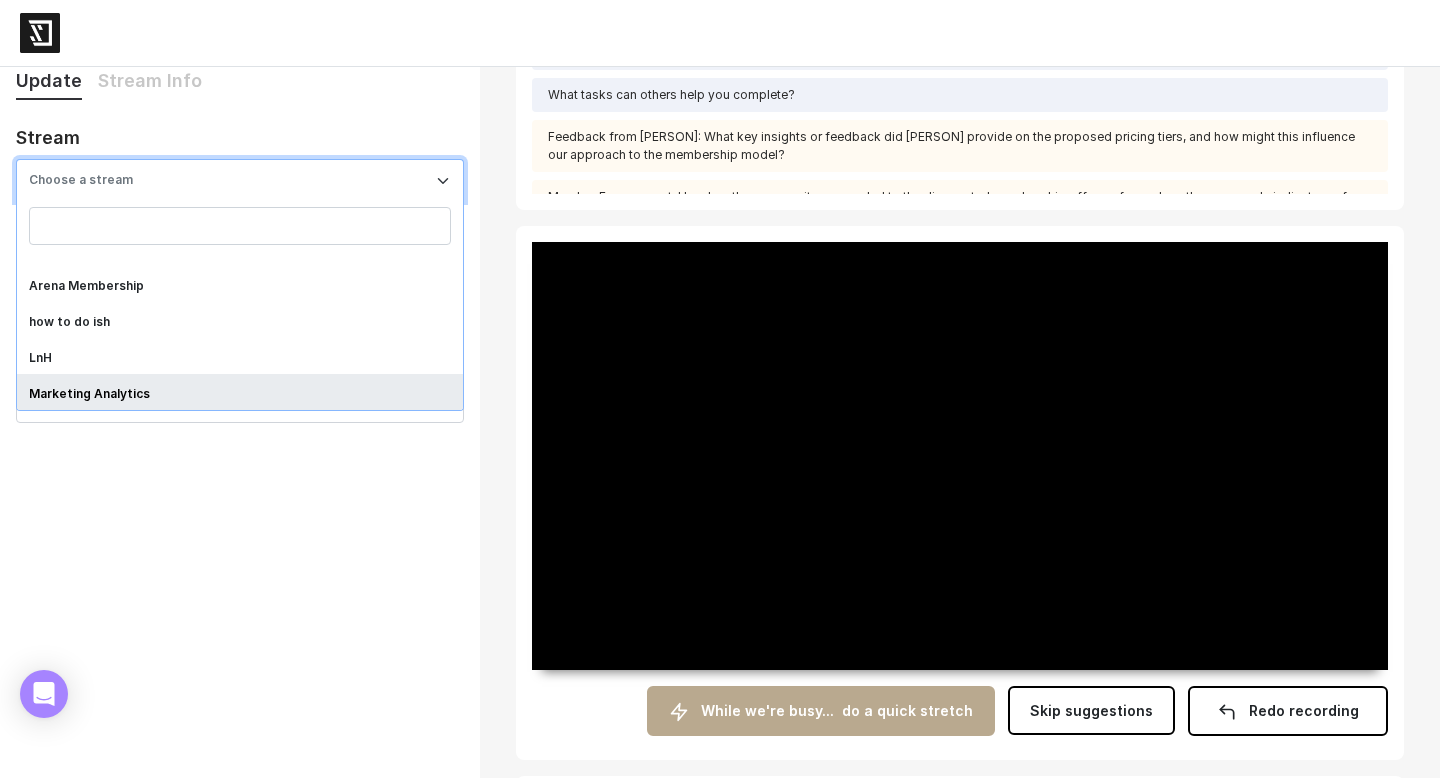 type on "**********" 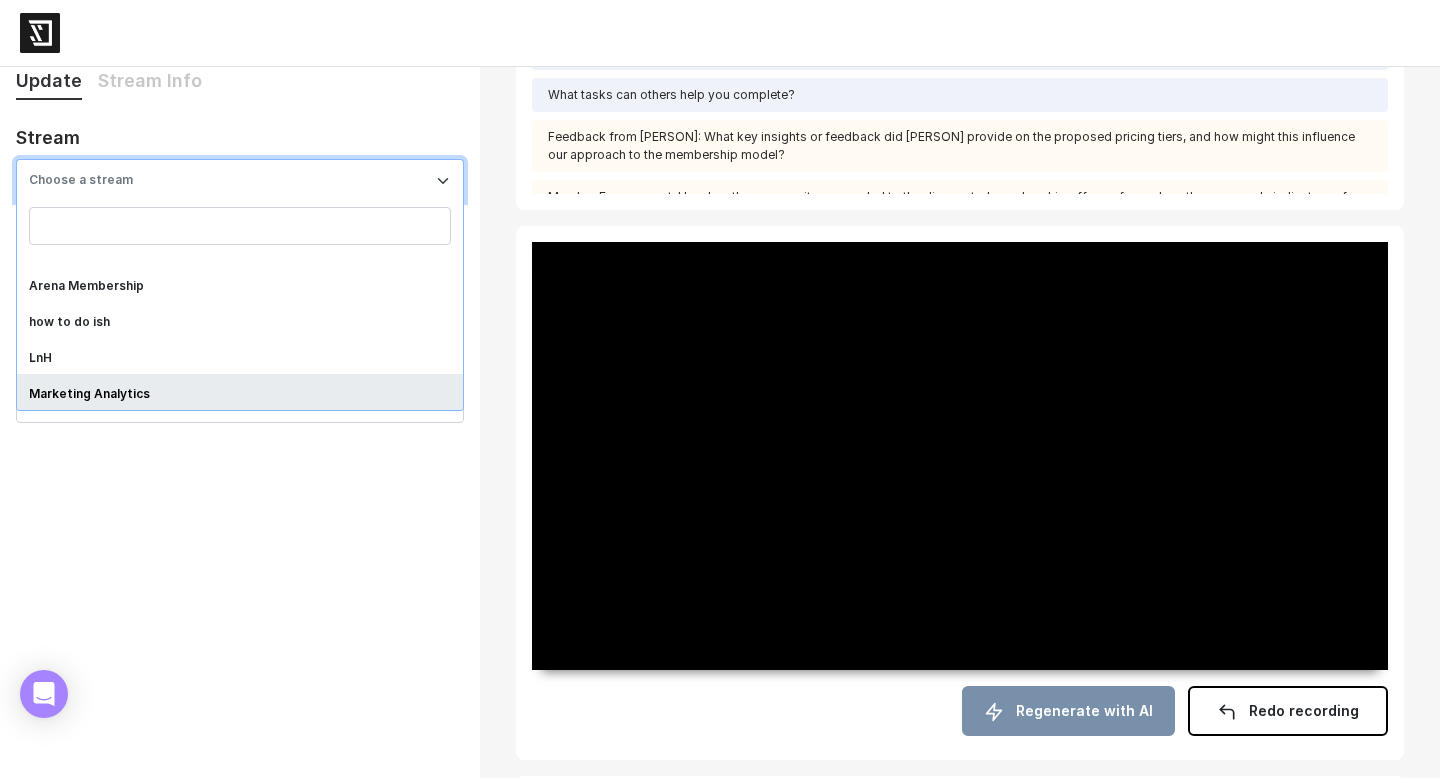 click on "**********" at bounding box center (240, 494) 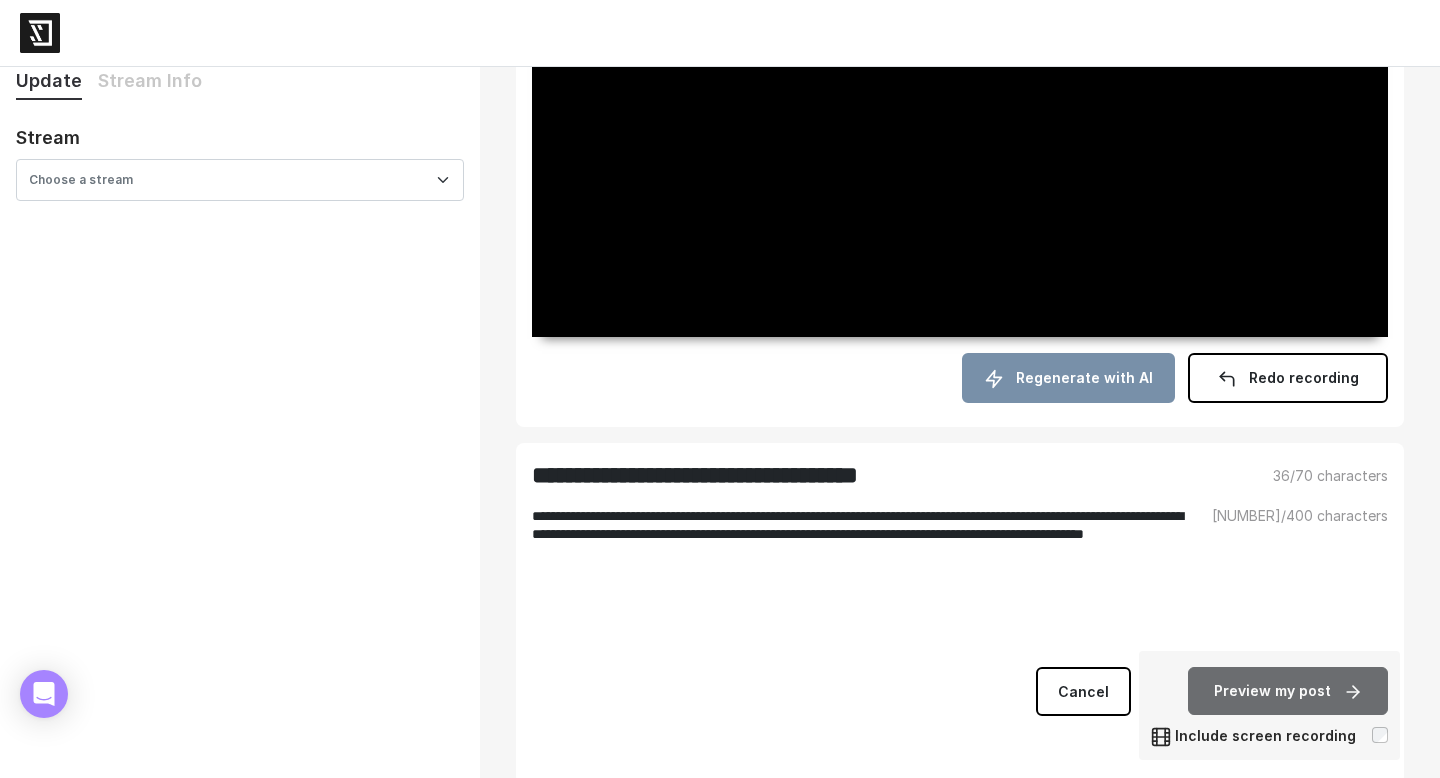 scroll, scrollTop: 688, scrollLeft: 0, axis: vertical 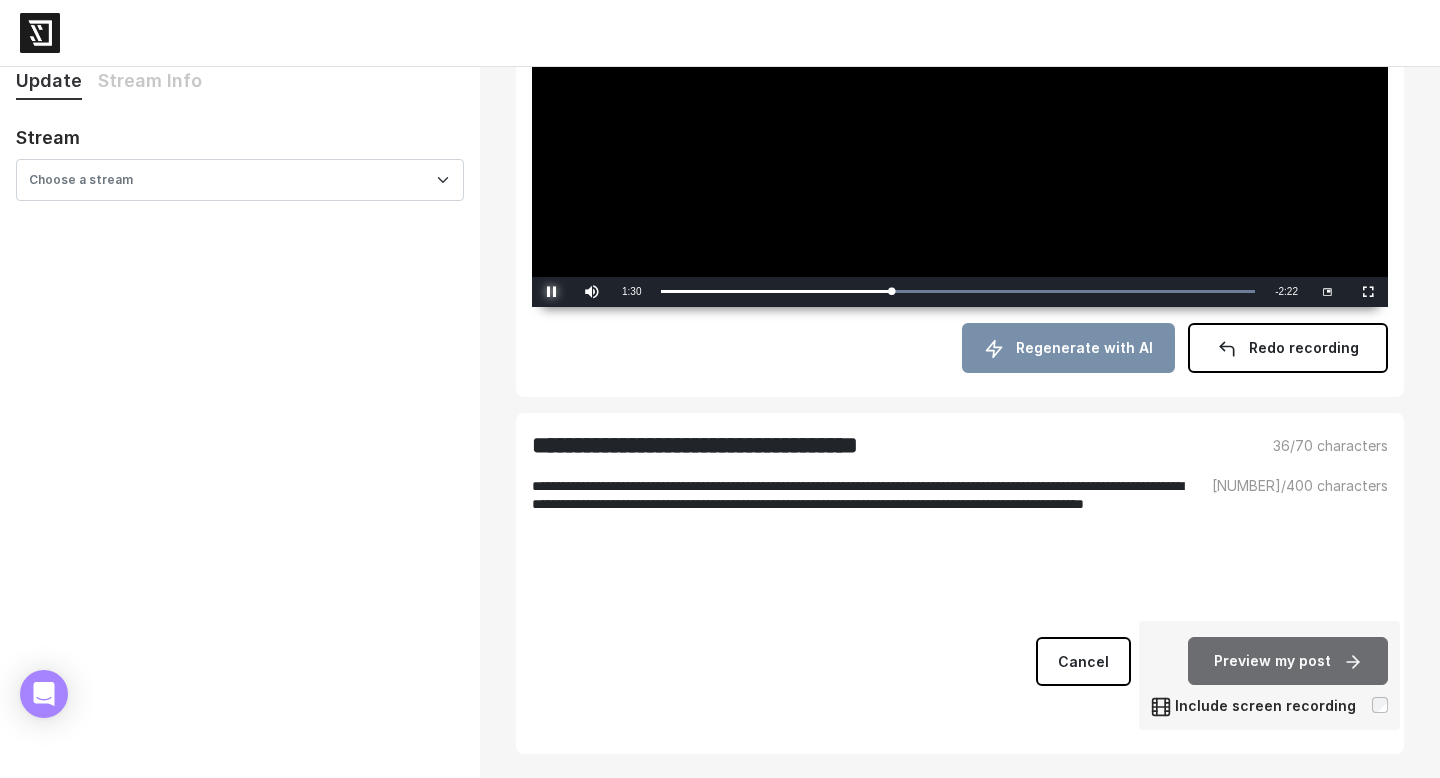 click at bounding box center [552, 292] 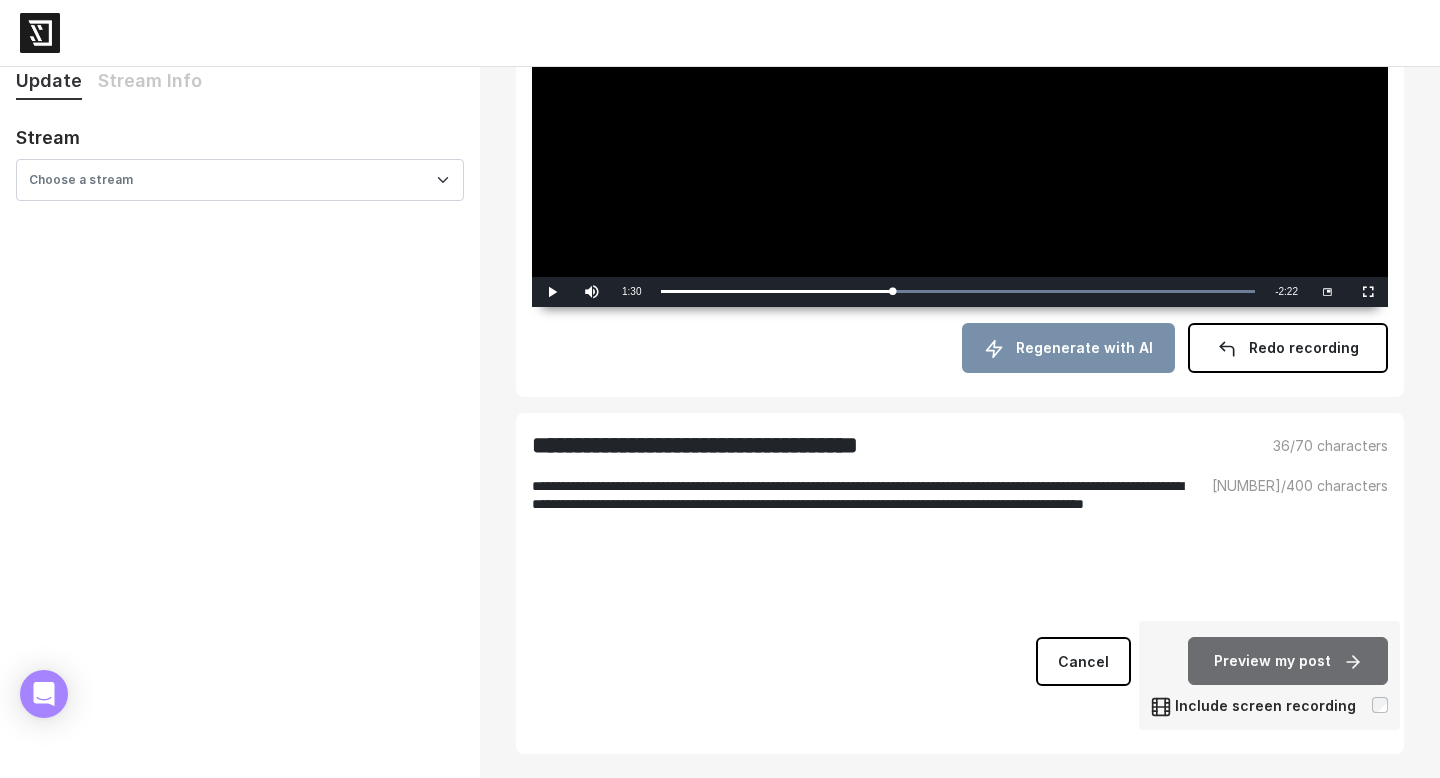 click on "**********" at bounding box center (890, 445) 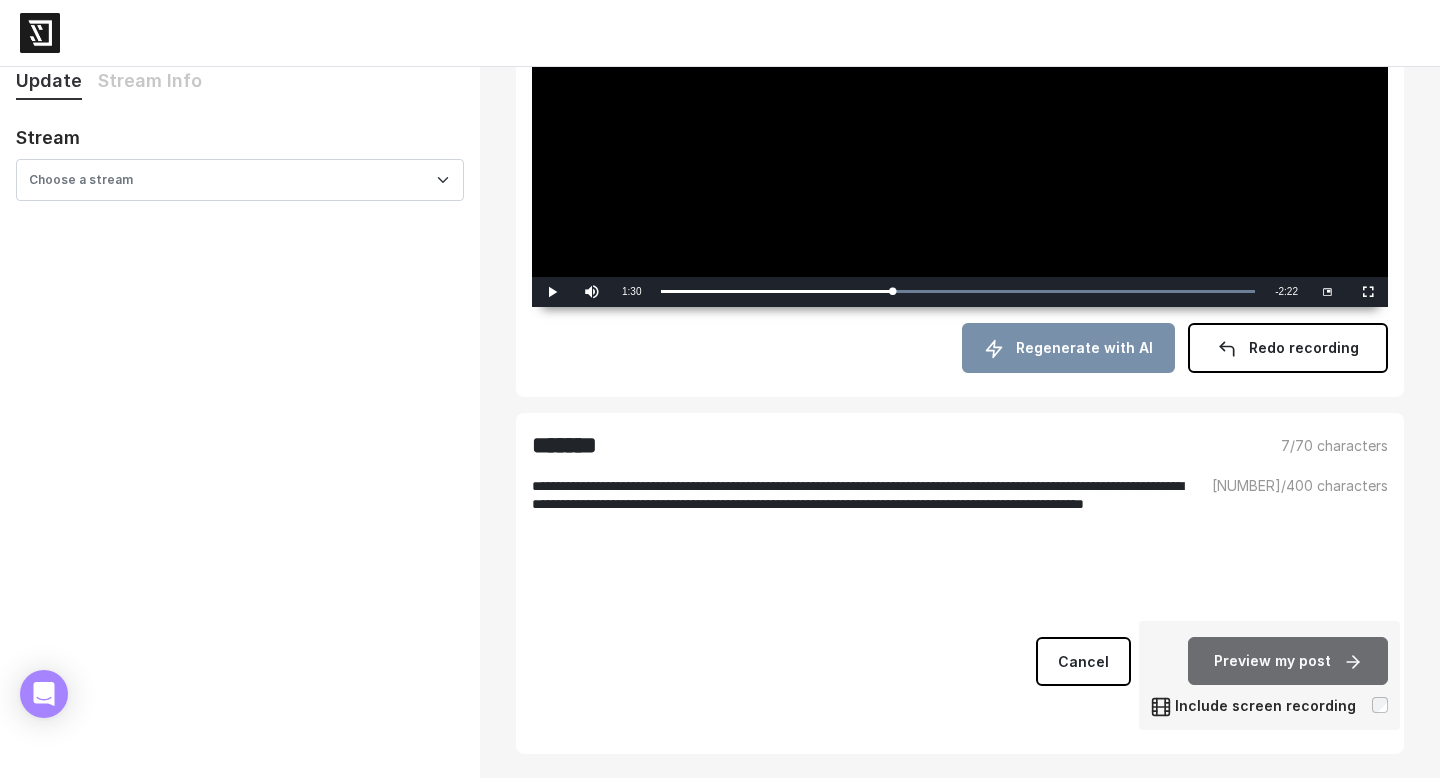 type on "*******" 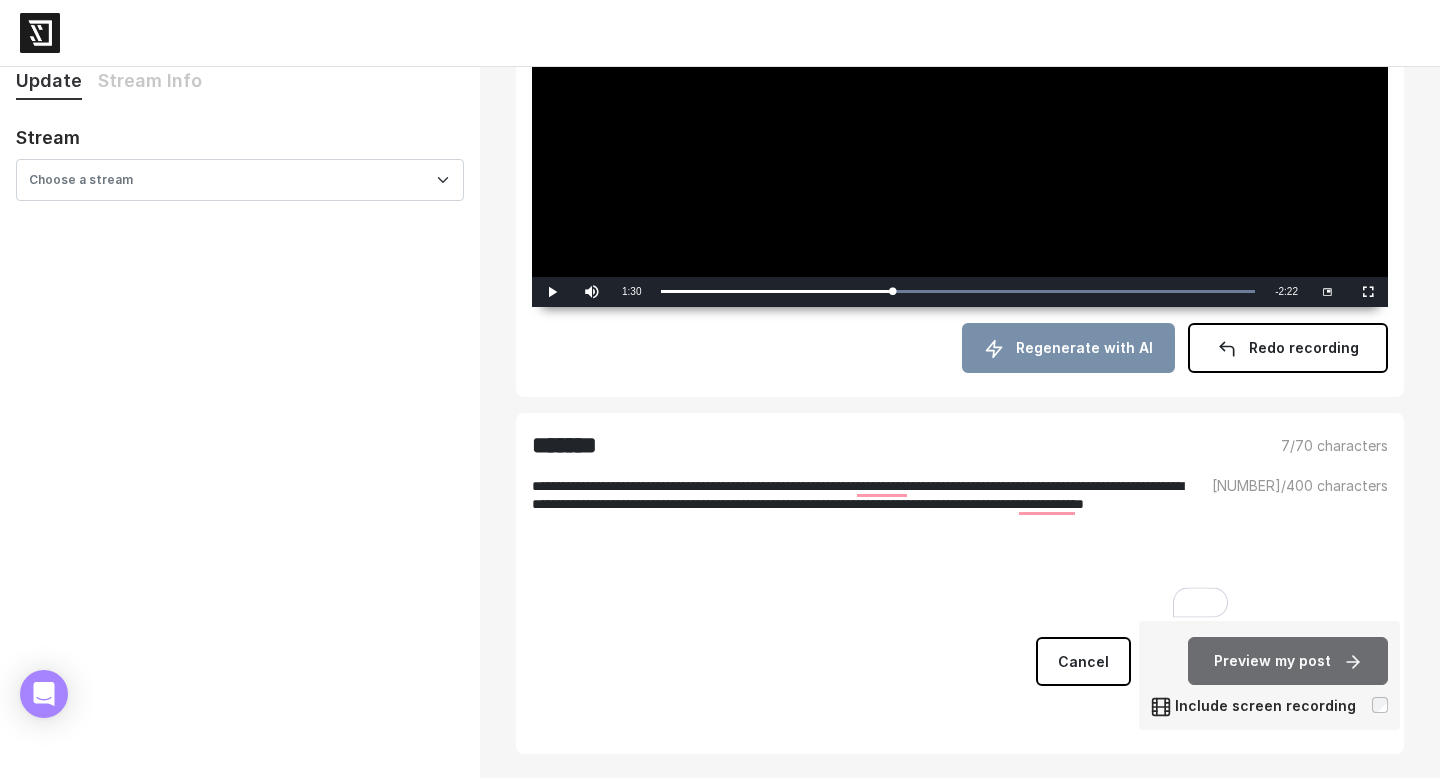 scroll, scrollTop: 688, scrollLeft: 0, axis: vertical 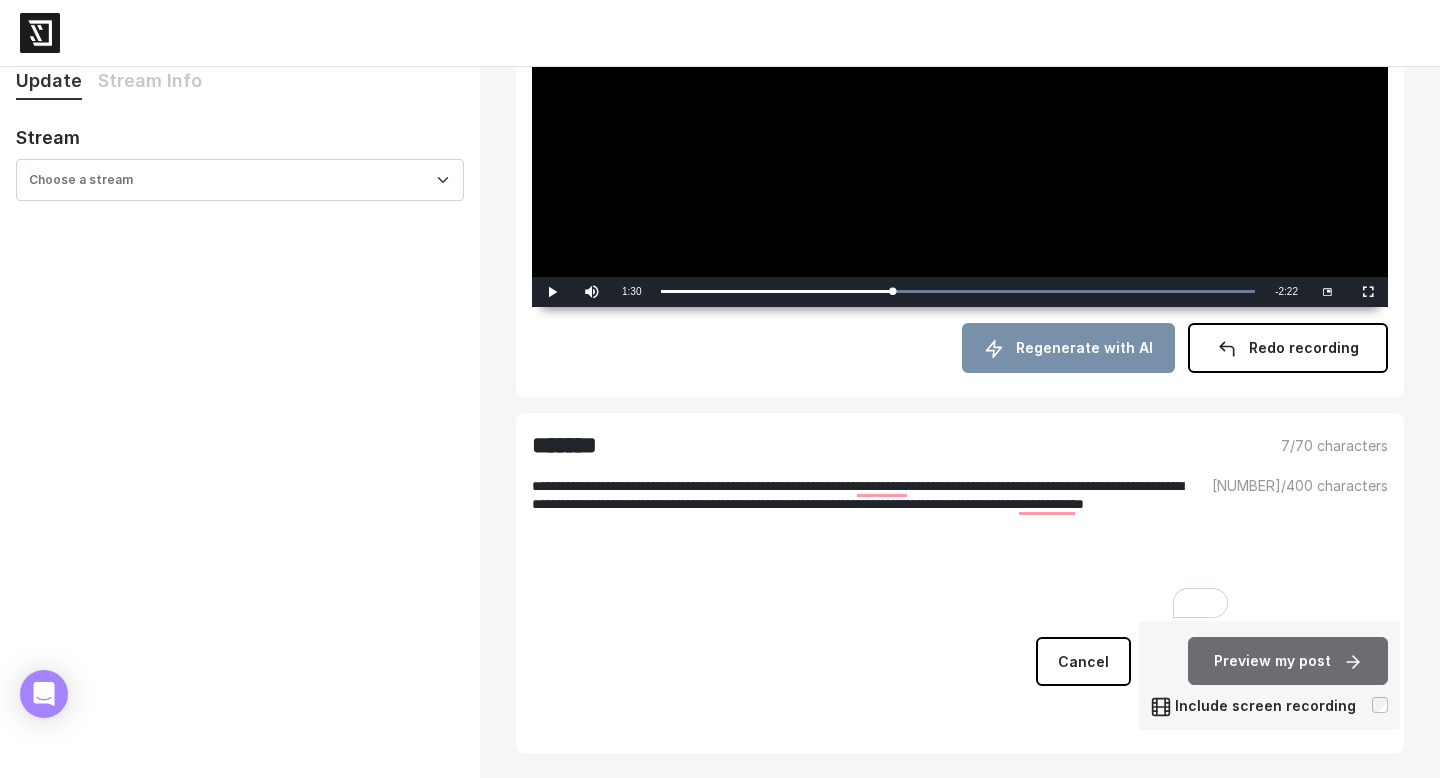click on "**********" at bounding box center [860, 549] 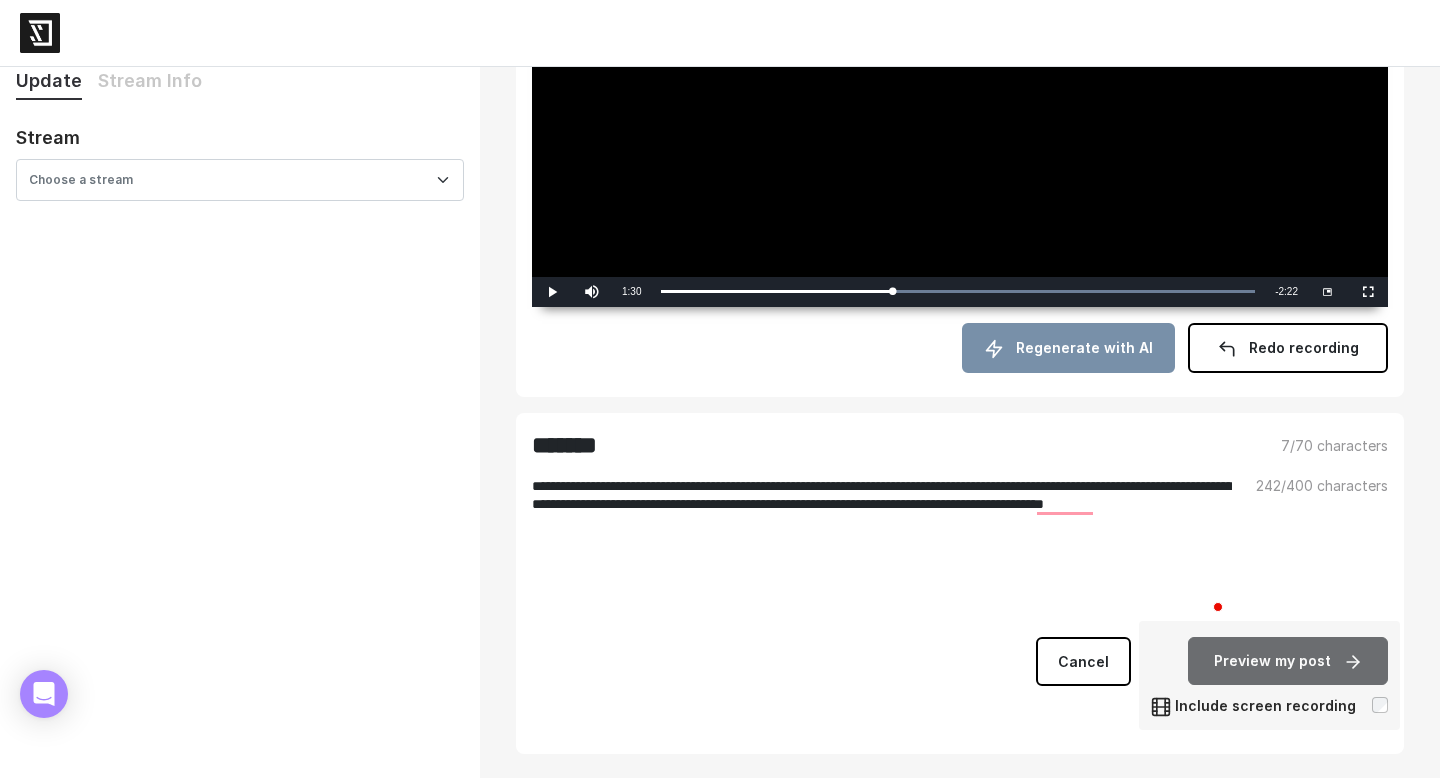 click on "**********" at bounding box center (882, 549) 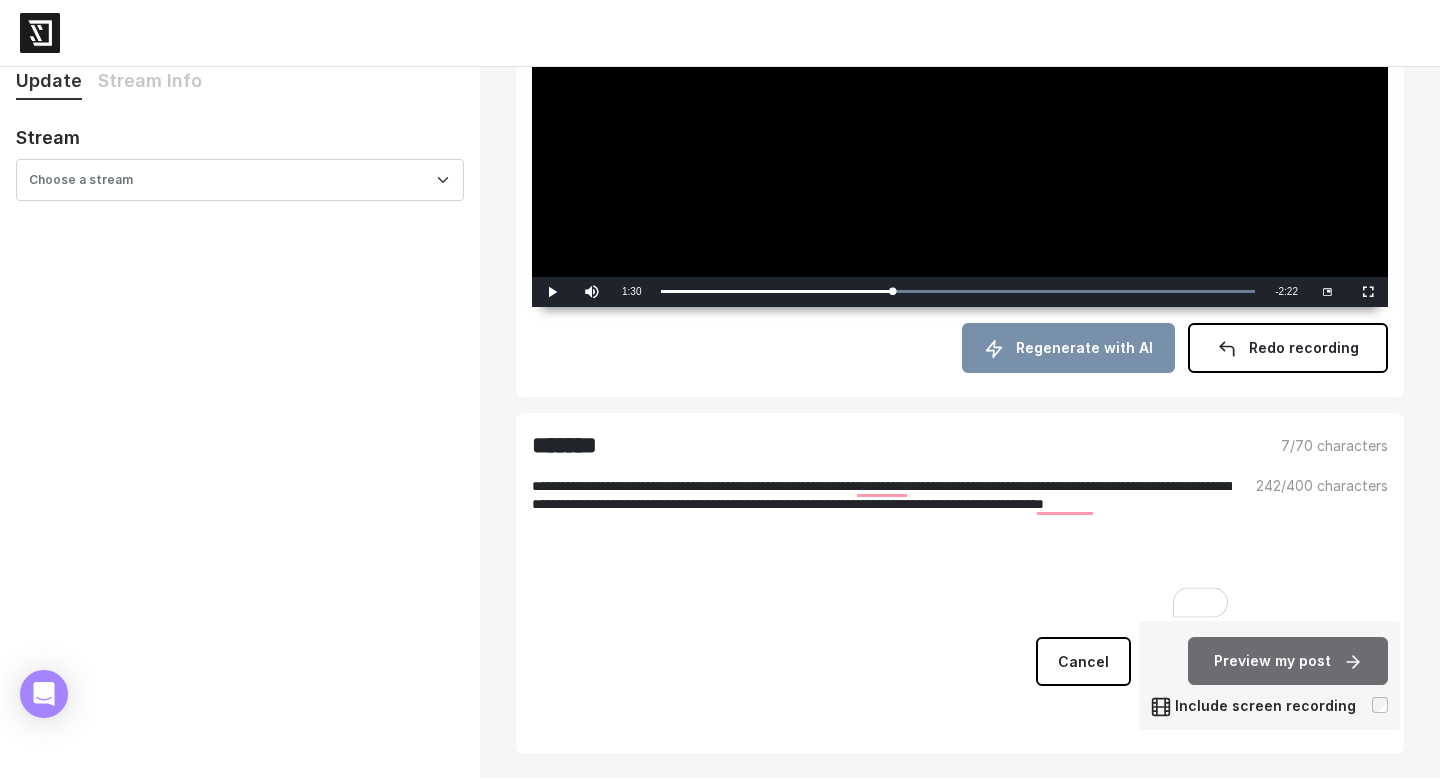 click on "**********" at bounding box center [882, 549] 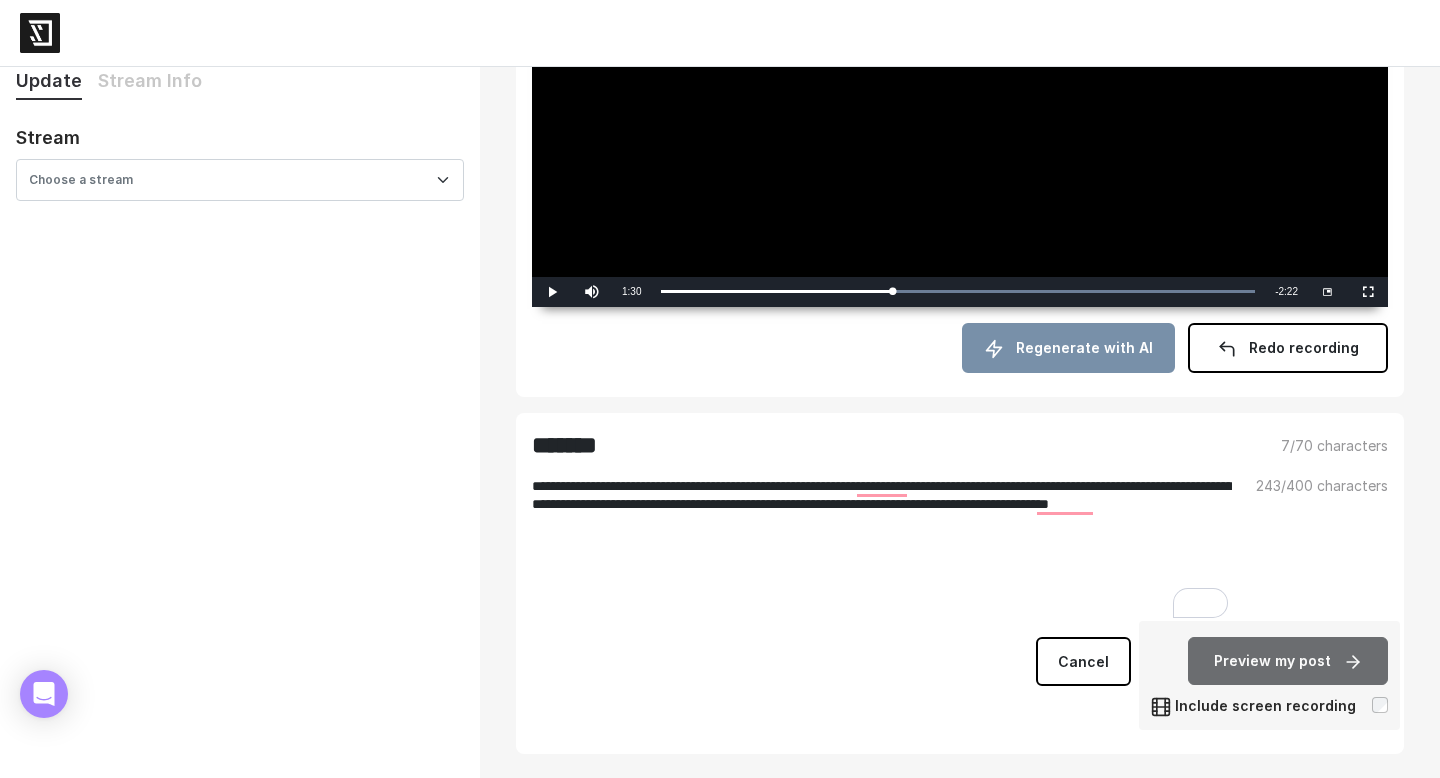 drag, startPoint x: 1041, startPoint y: 505, endPoint x: 1148, endPoint y: 504, distance: 107.00467 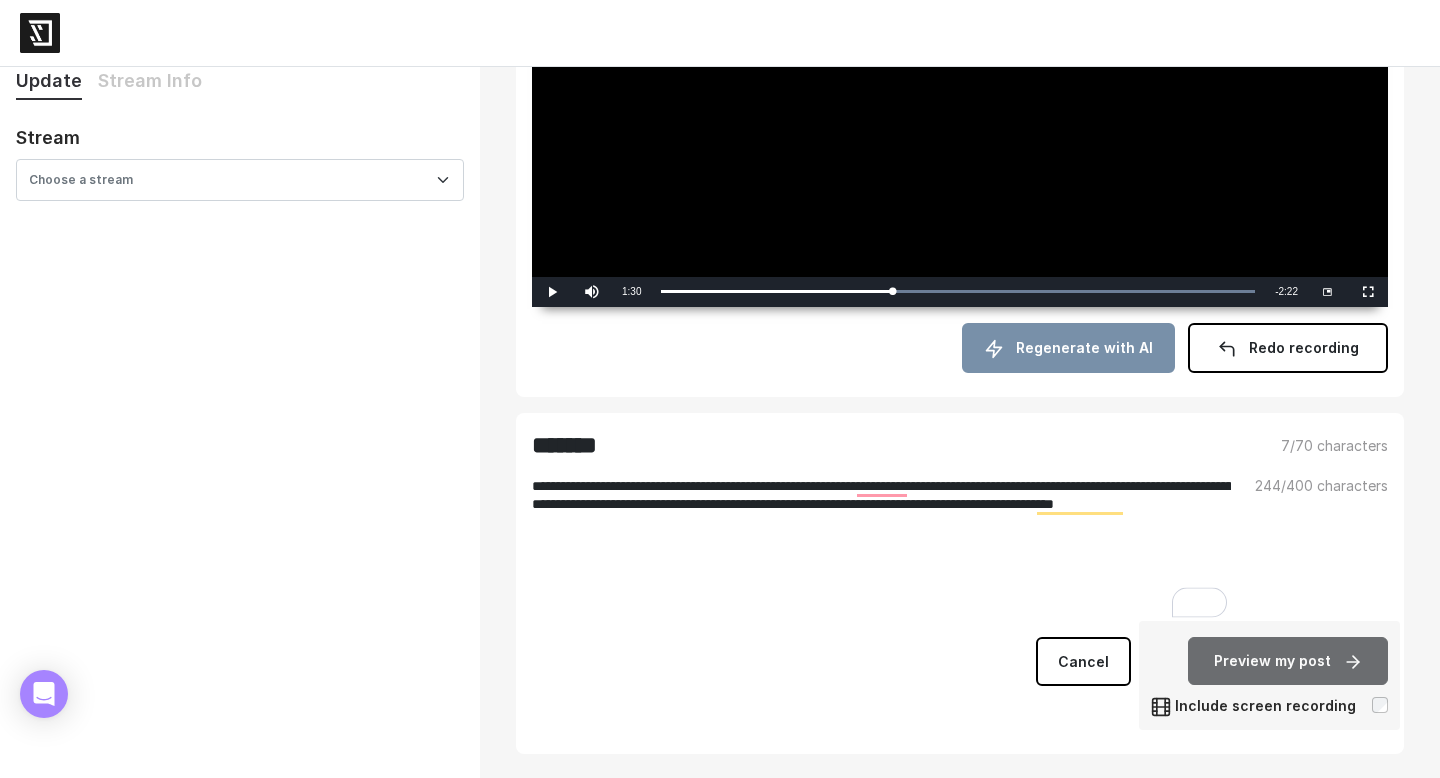 click on "**********" at bounding box center (881, 549) 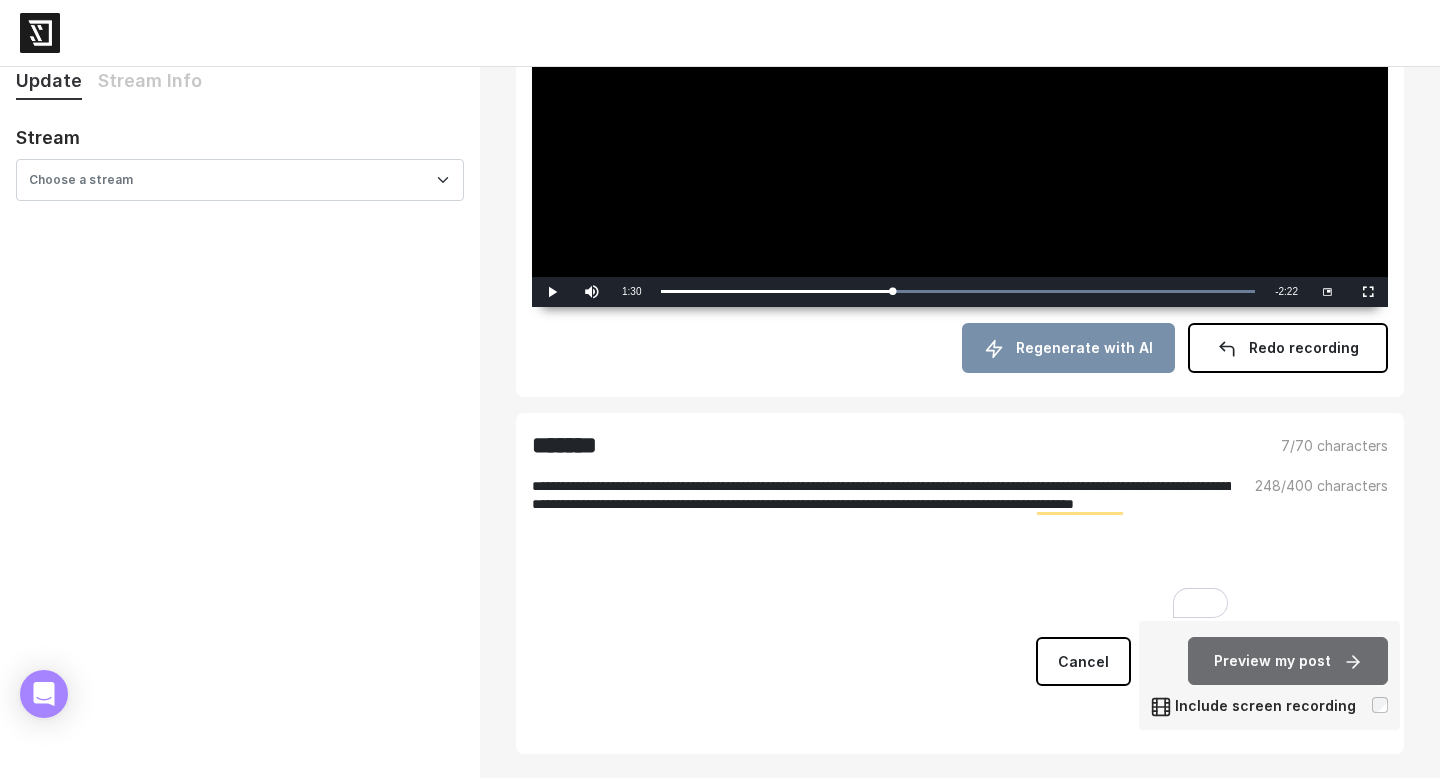 scroll, scrollTop: 531, scrollLeft: 0, axis: vertical 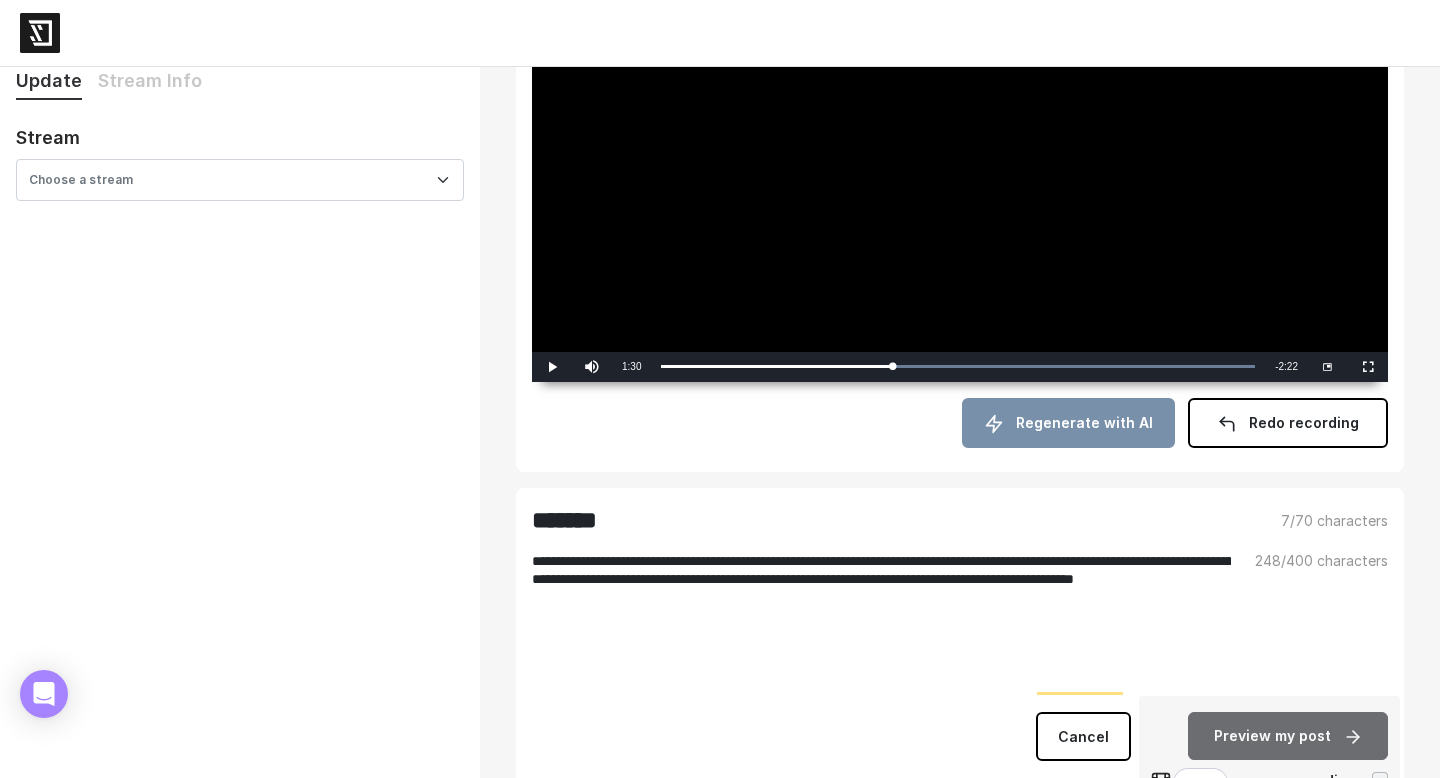 type on "**********" 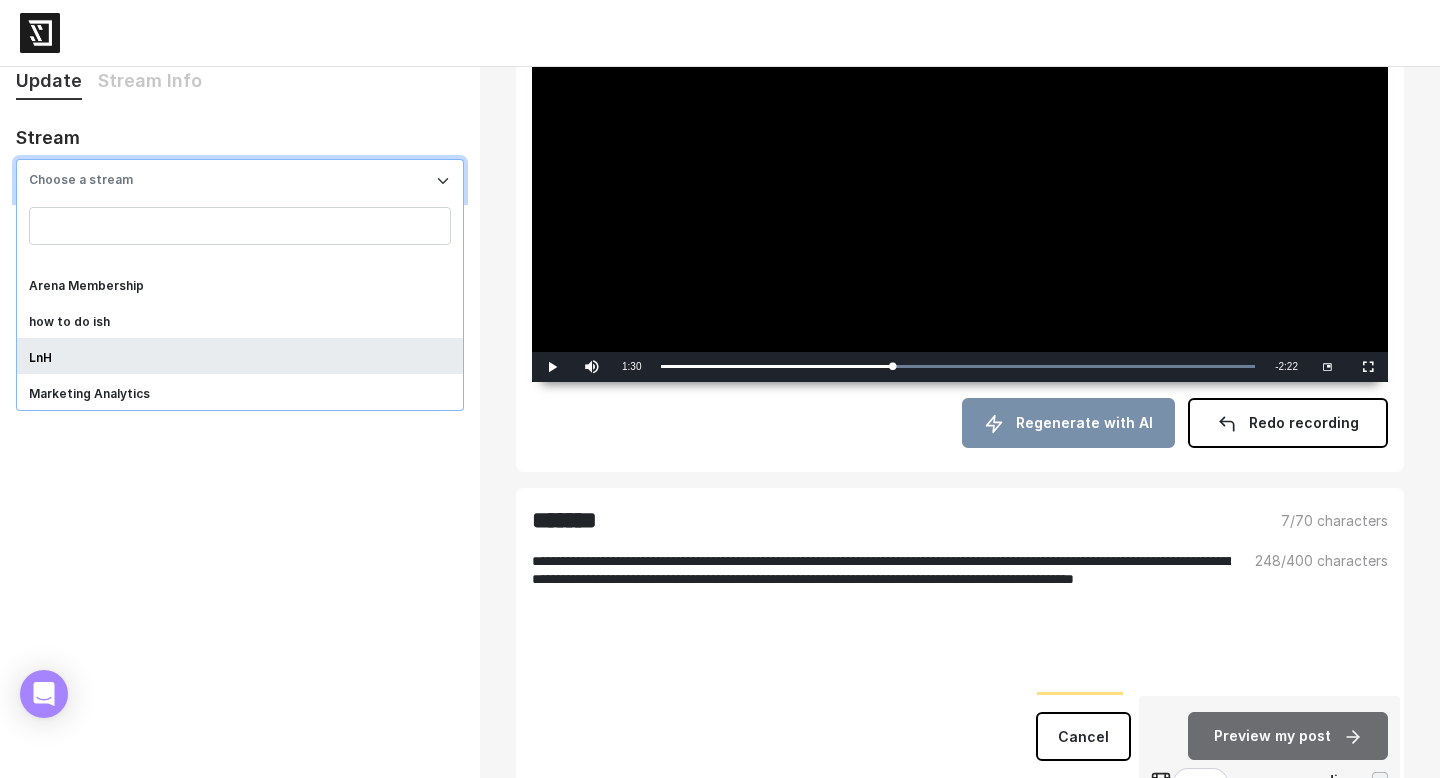 select on "***" 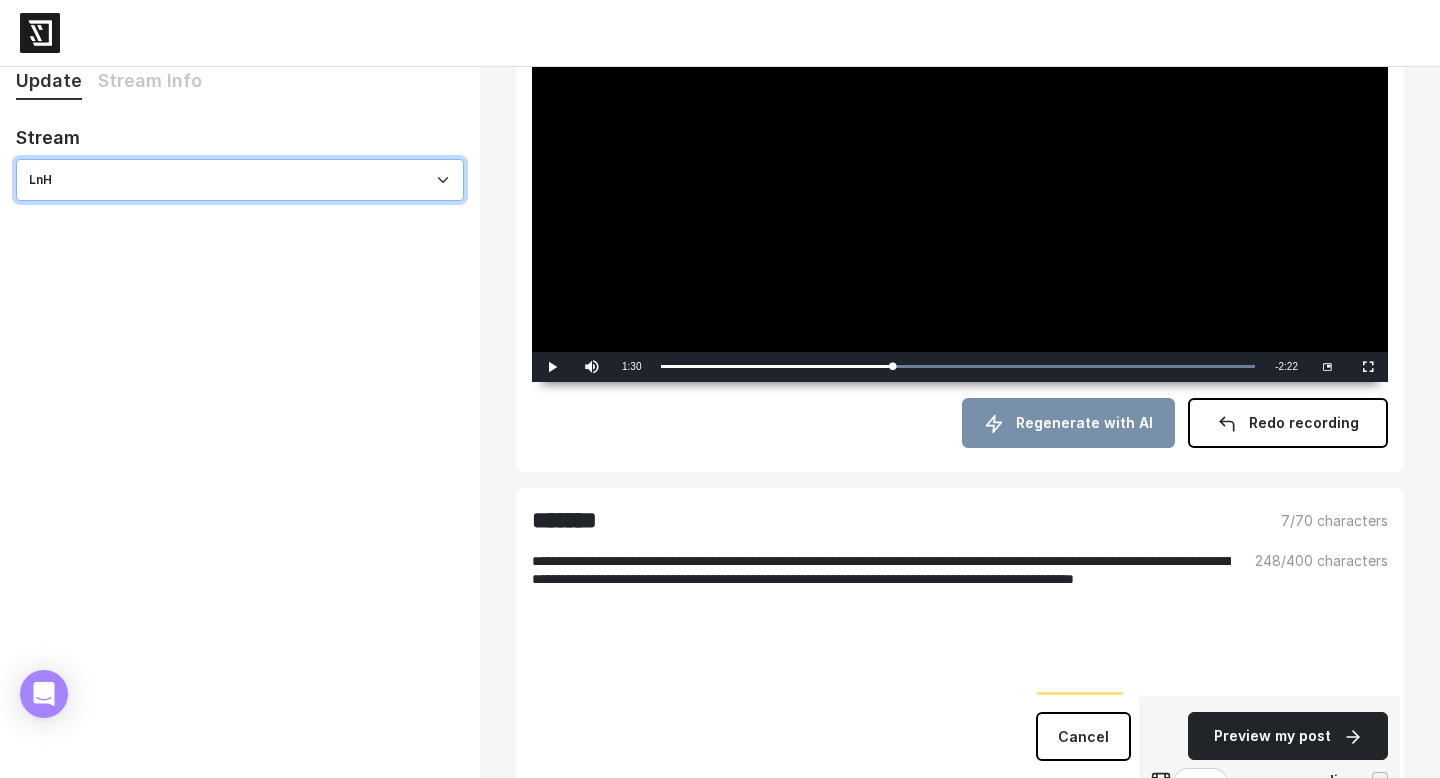select on "*********" 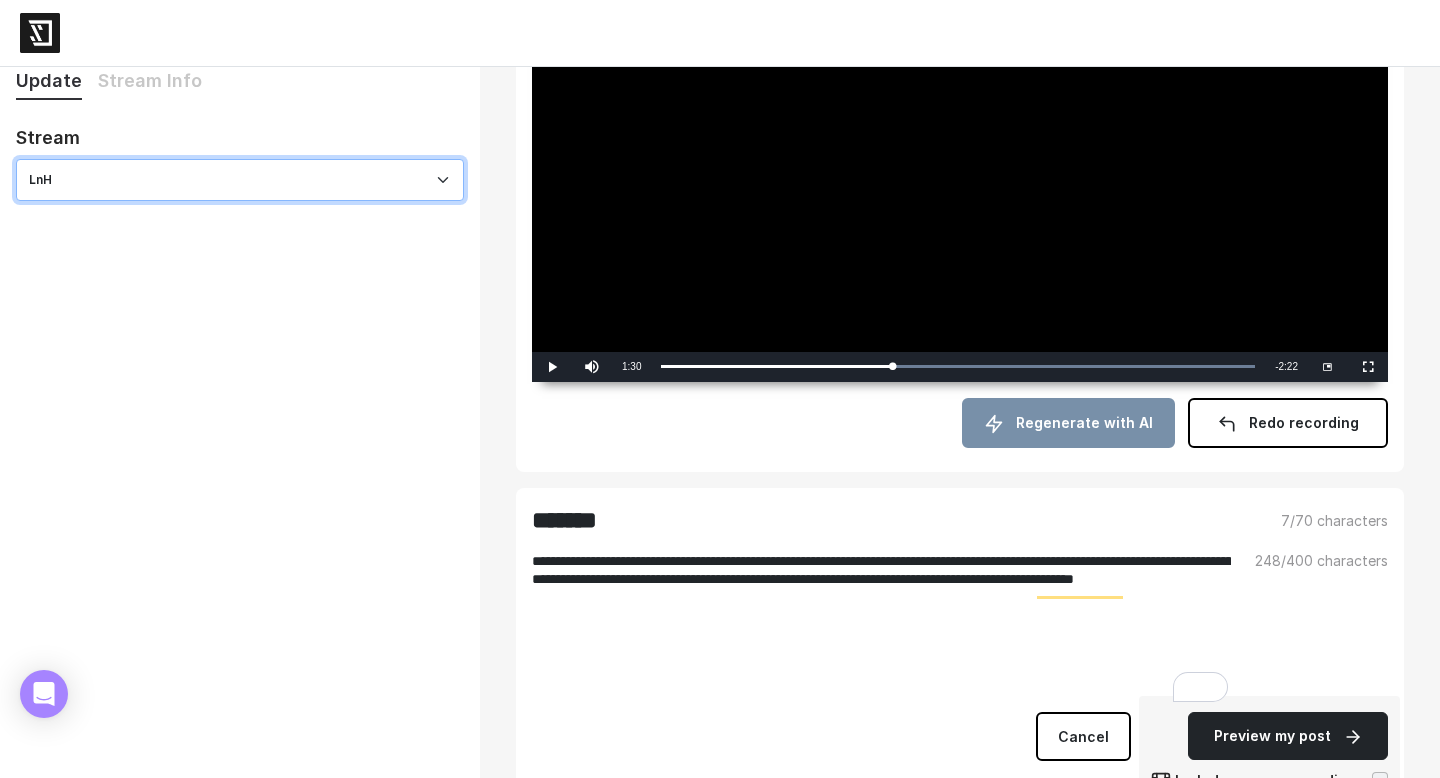 scroll, scrollTop: 604, scrollLeft: 0, axis: vertical 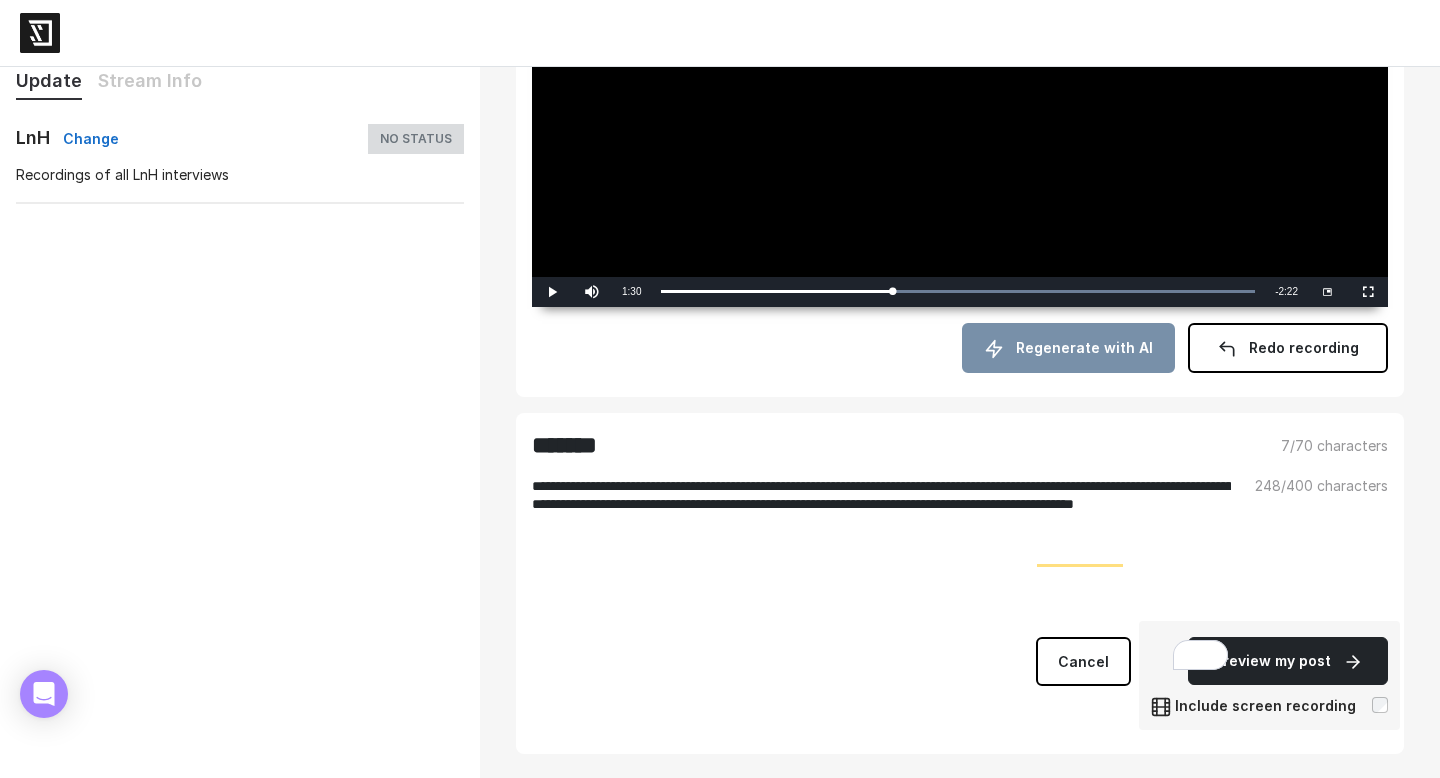 click on "Change" at bounding box center (91, 138) 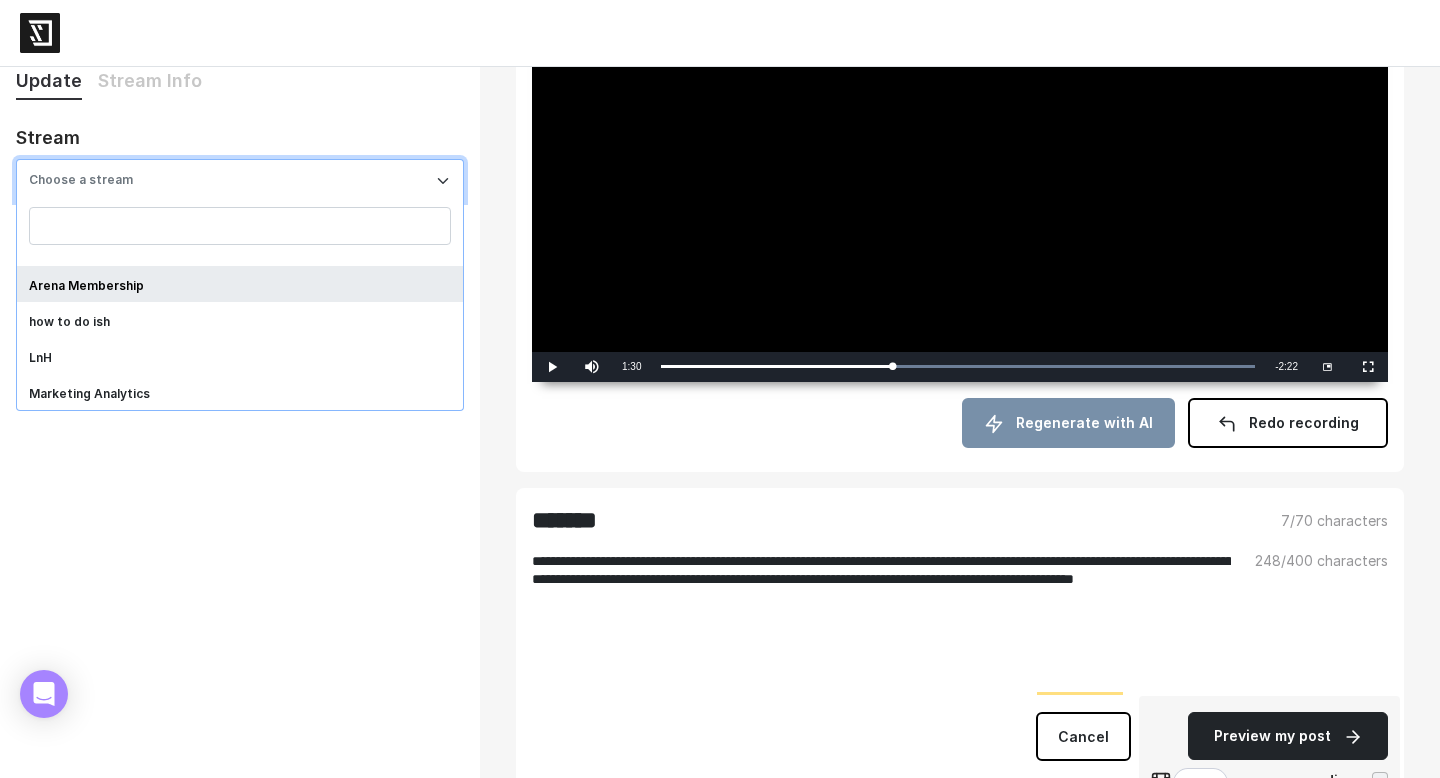 click on "Choose a stream" at bounding box center [81, 179] 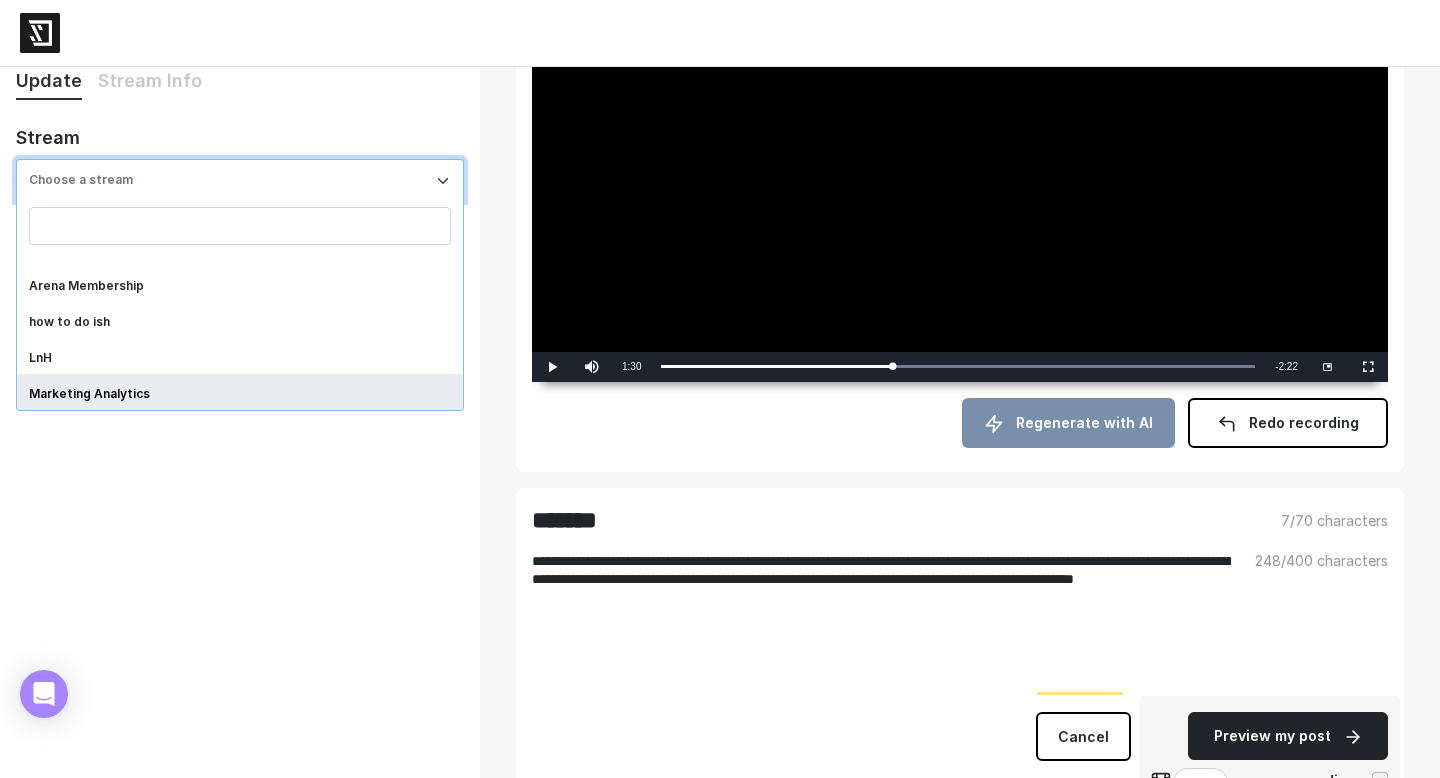 select on "***" 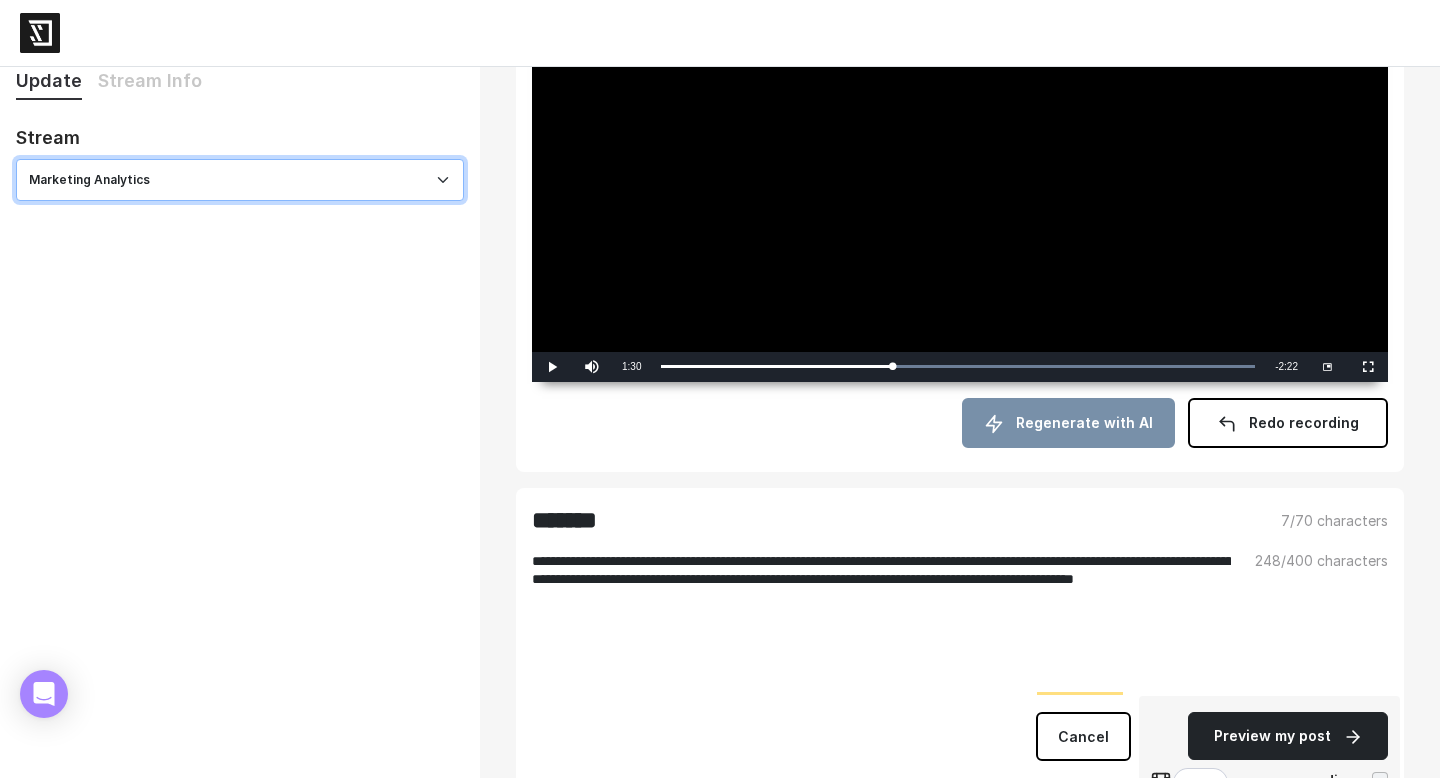 select on "********" 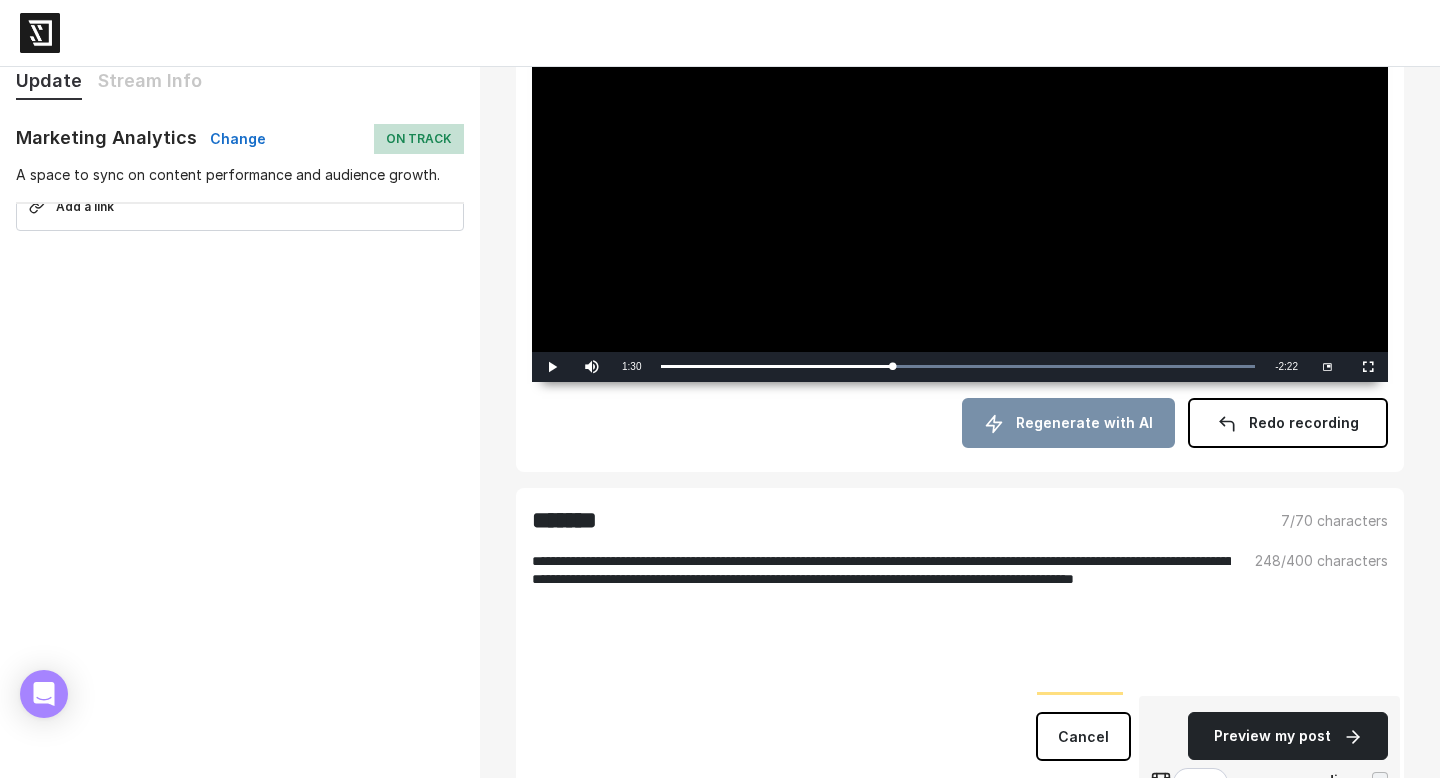 scroll, scrollTop: 604, scrollLeft: 0, axis: vertical 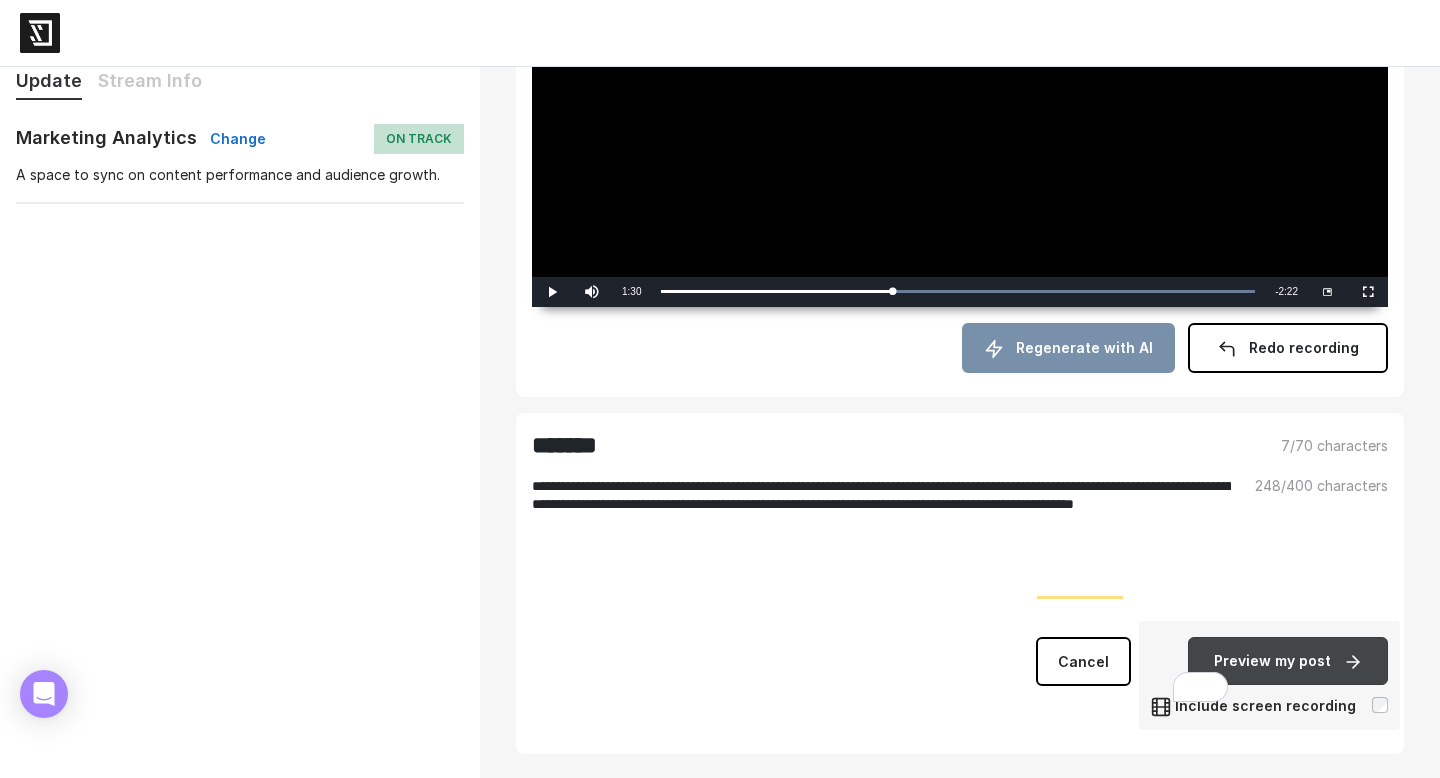 click on "Preview my post" at bounding box center (1288, 661) 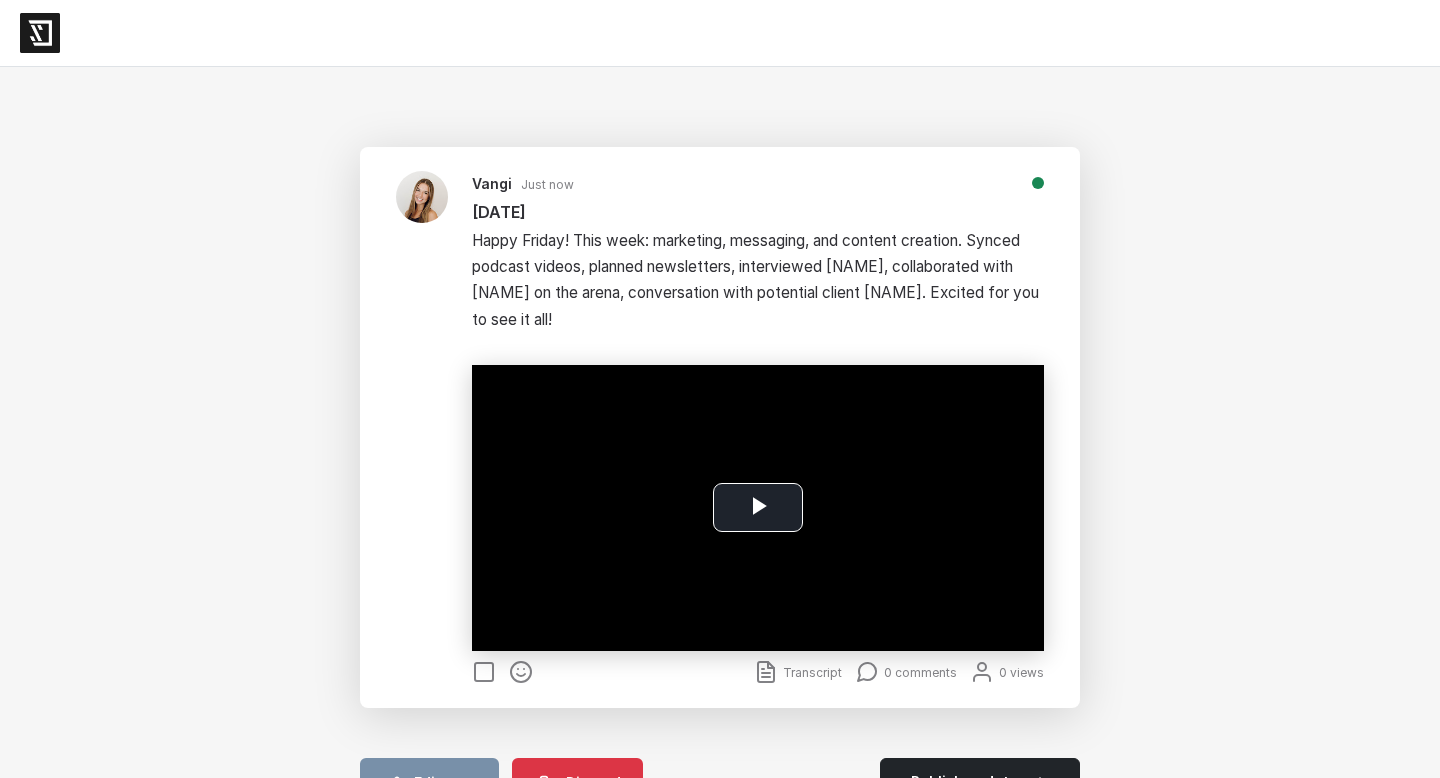 scroll, scrollTop: 0, scrollLeft: 0, axis: both 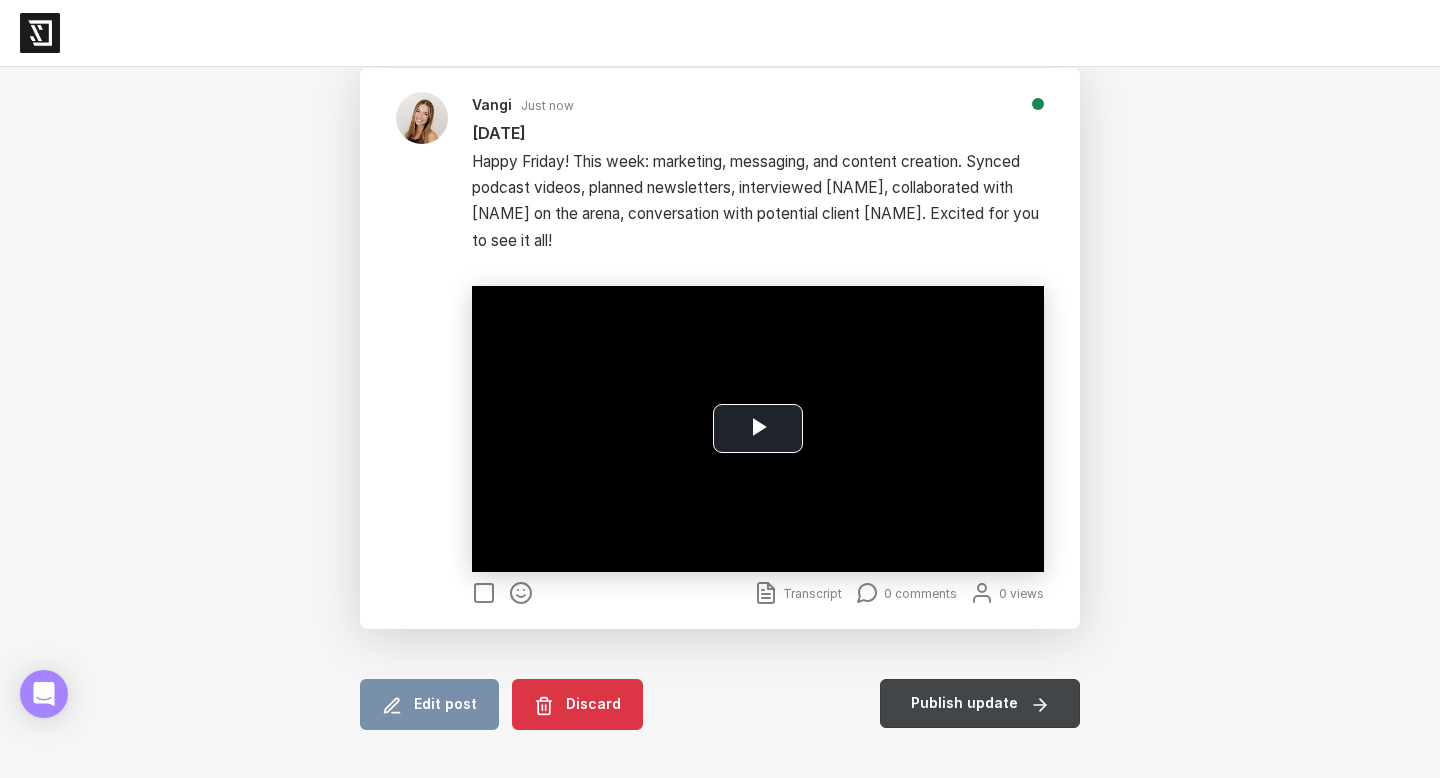 click on "Publish update" at bounding box center (980, 703) 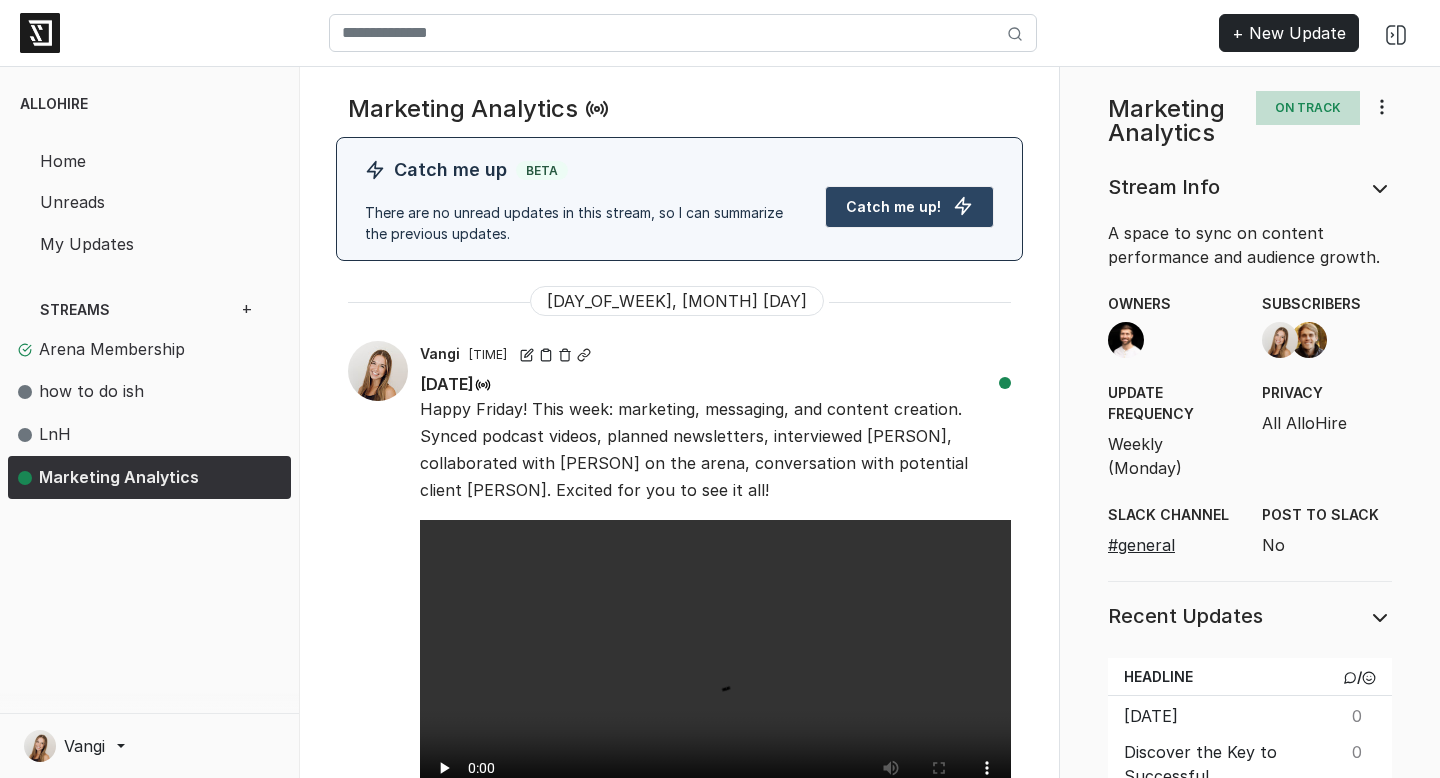 scroll, scrollTop: 0, scrollLeft: 0, axis: both 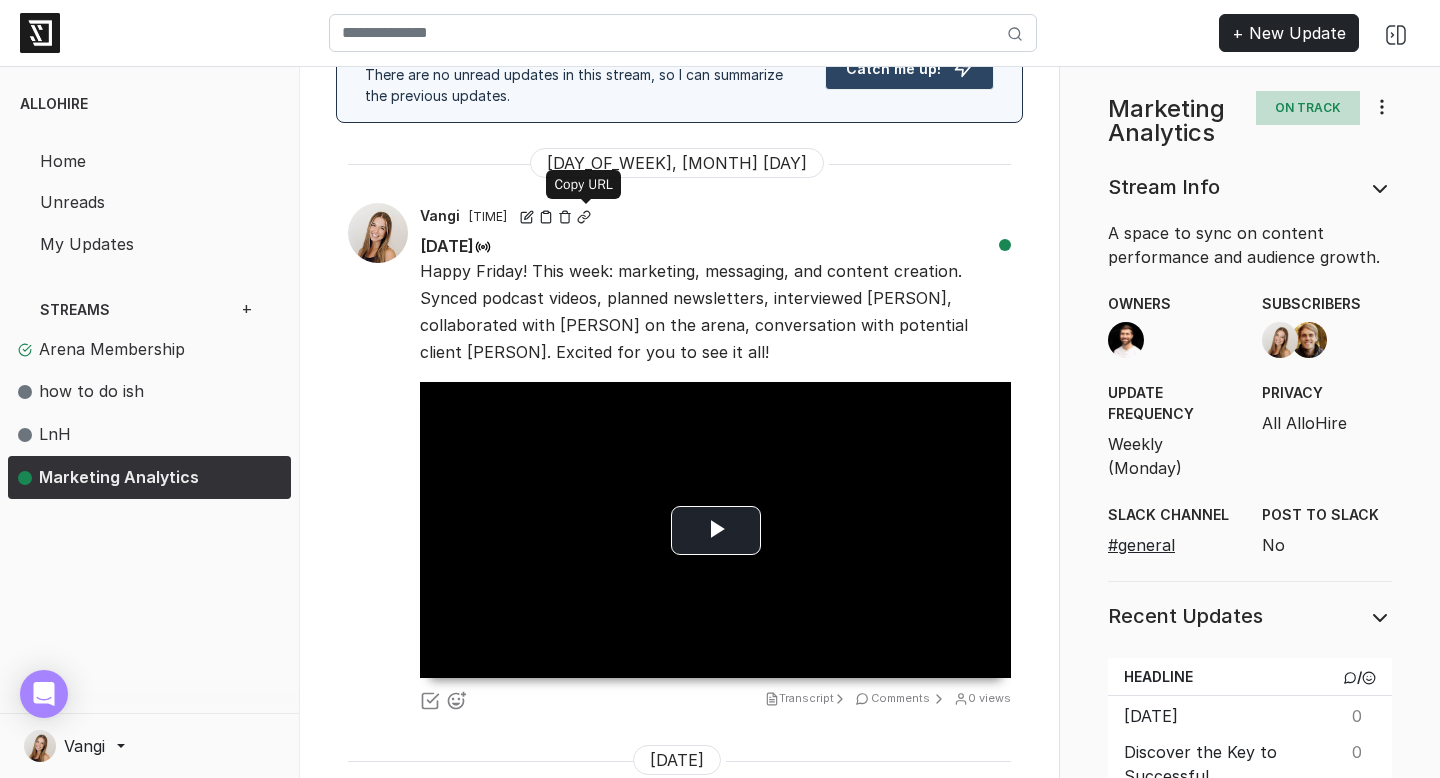 click 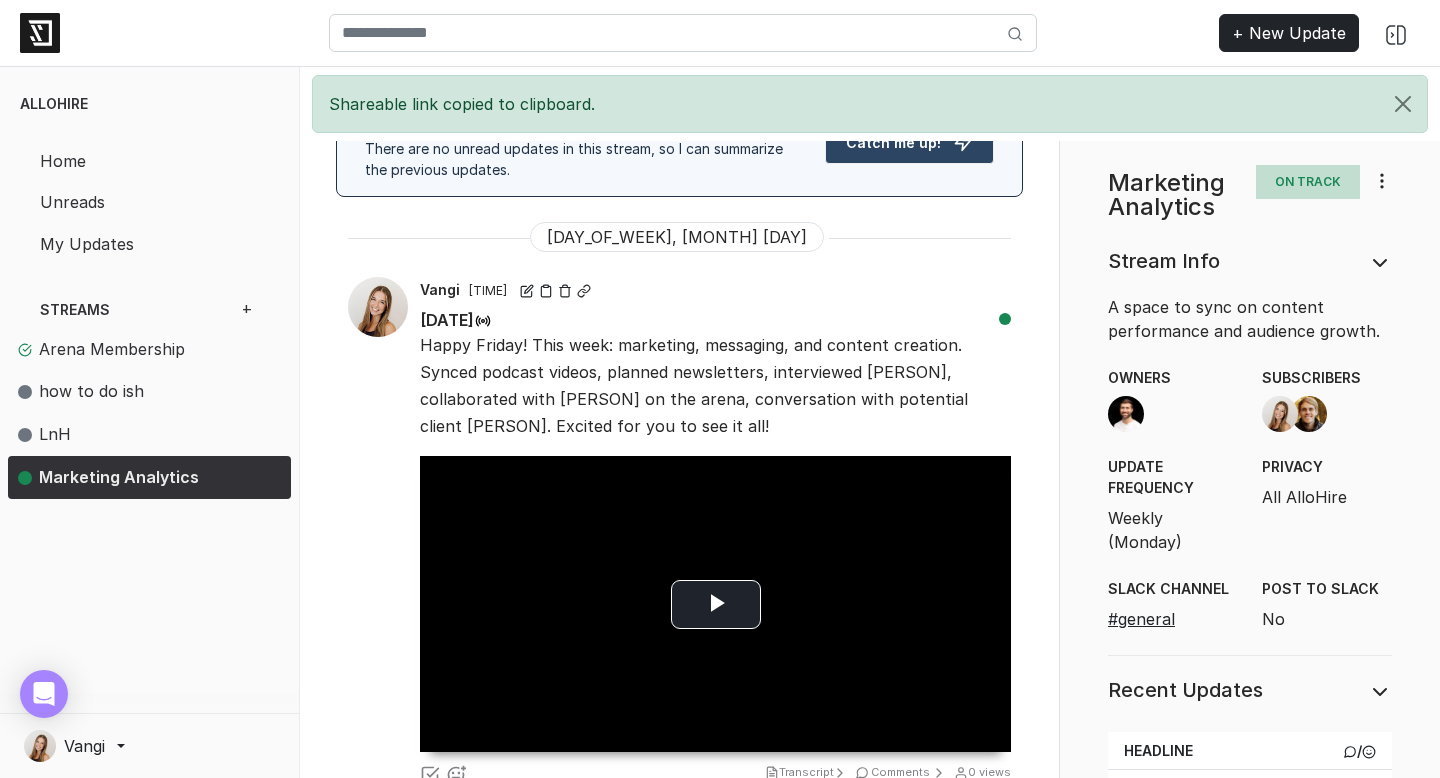 click at bounding box center [40, 33] 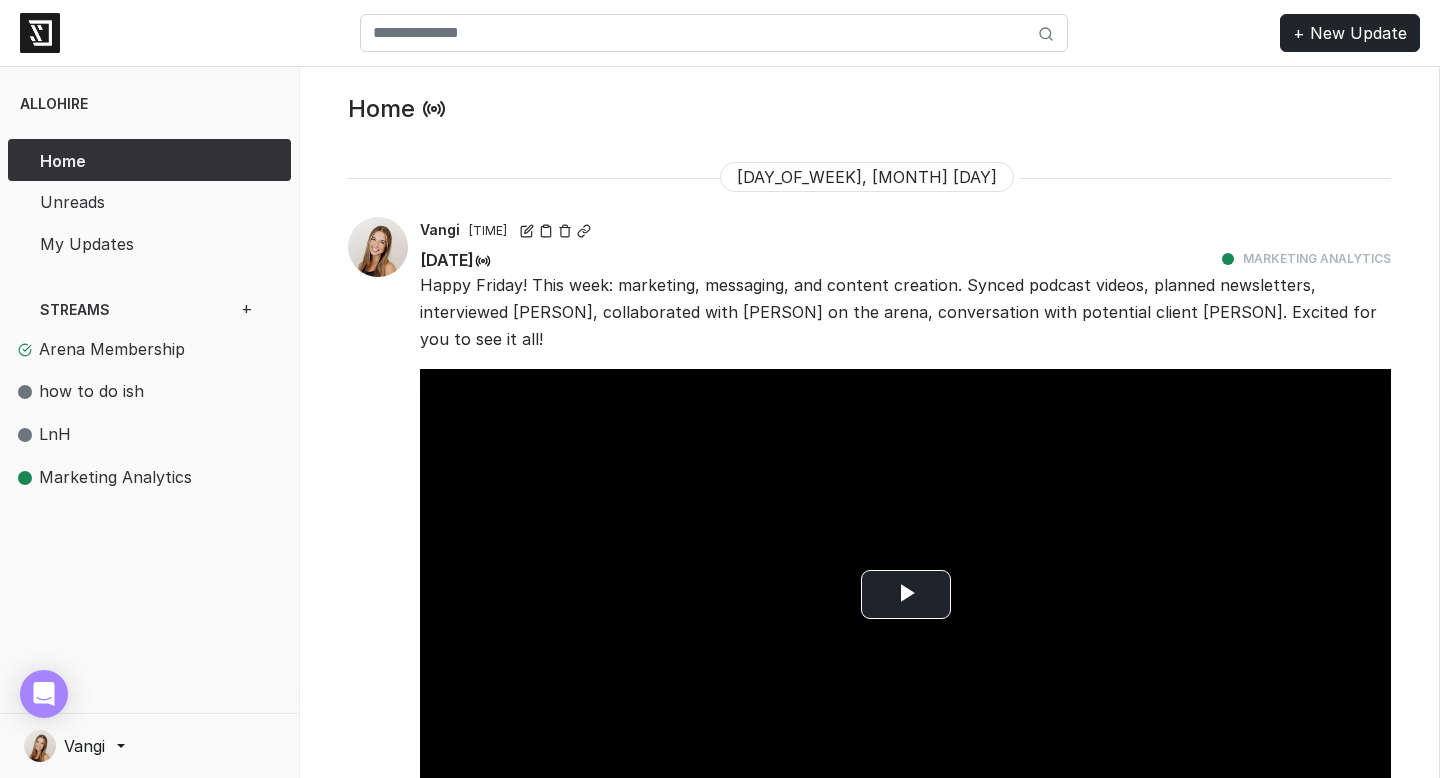 click on "Vangi" at bounding box center (84, 746) 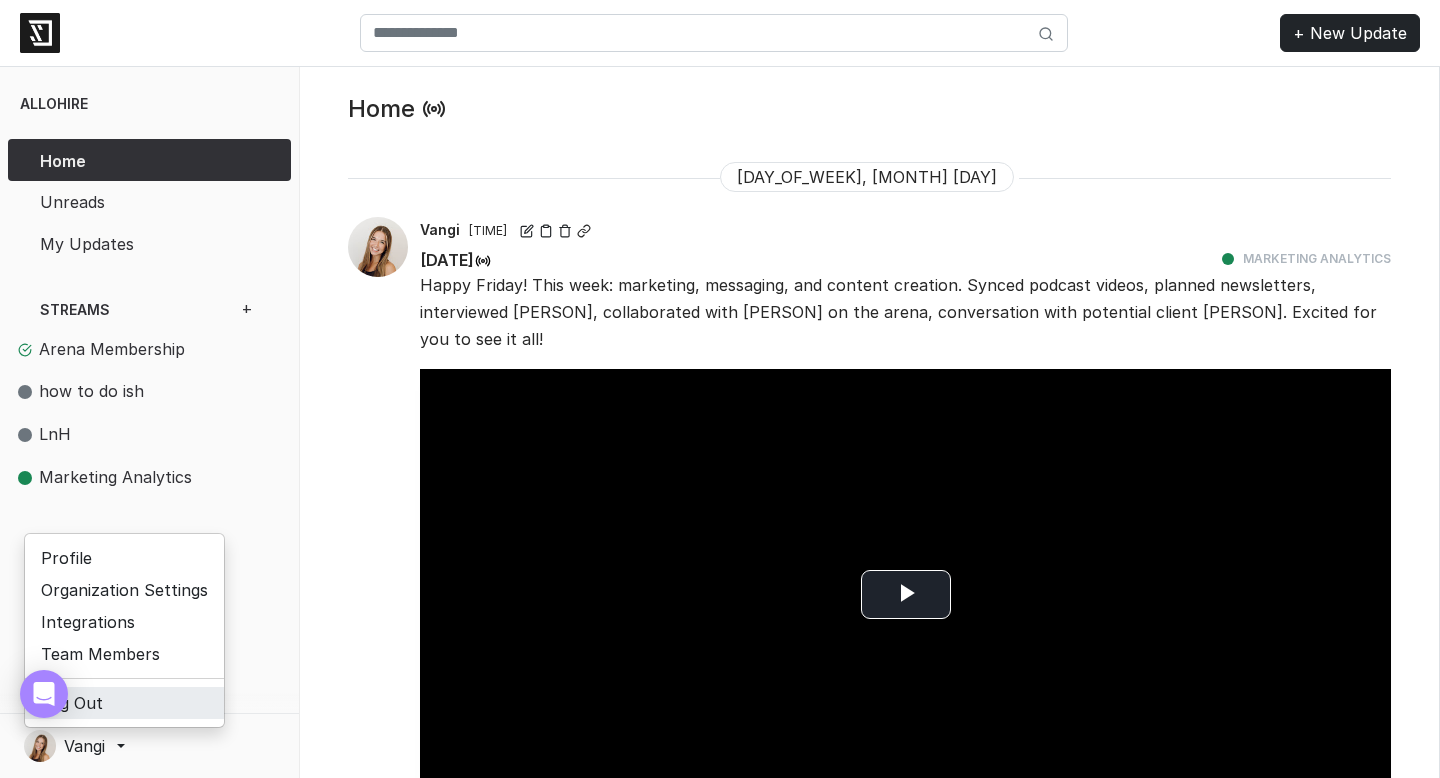click on "Log Out" at bounding box center [124, 703] 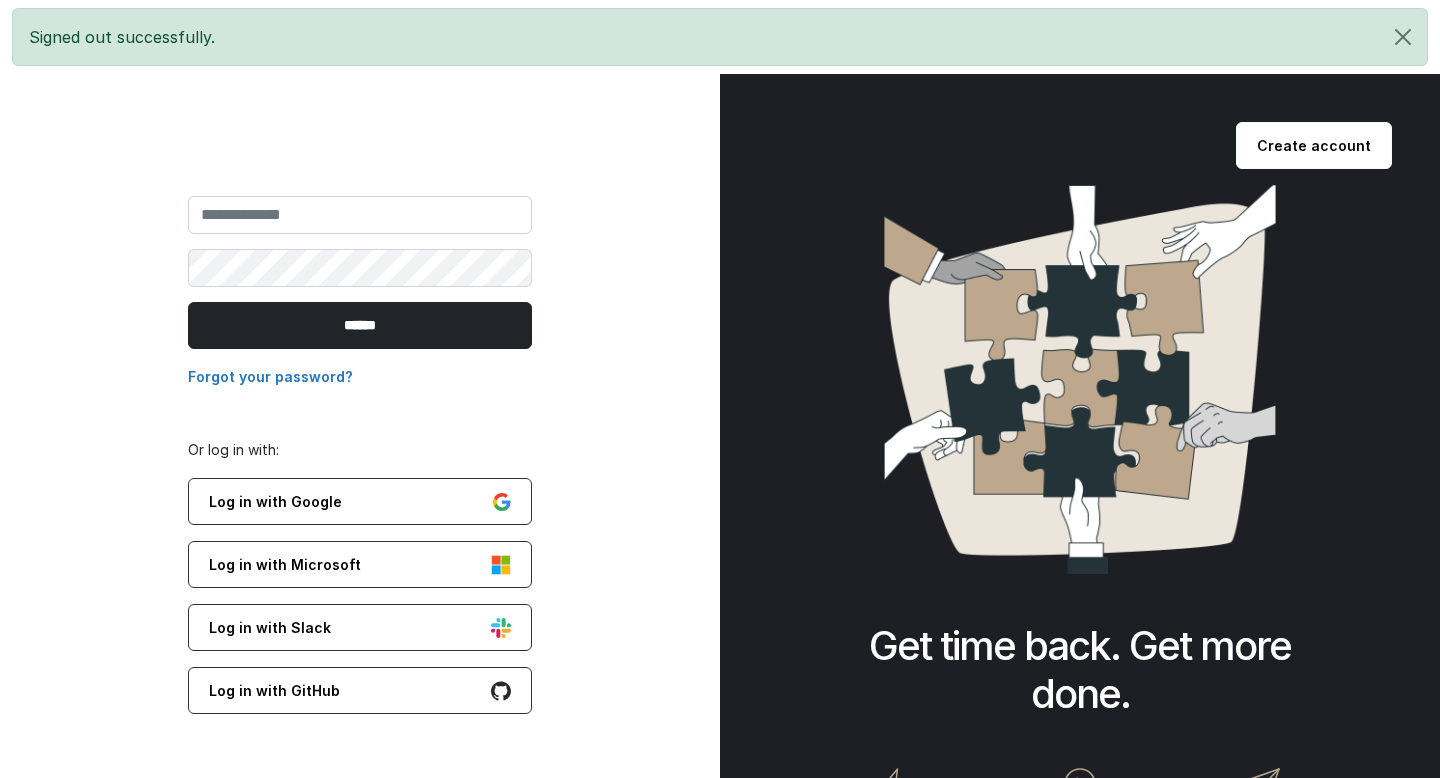 scroll, scrollTop: 0, scrollLeft: 0, axis: both 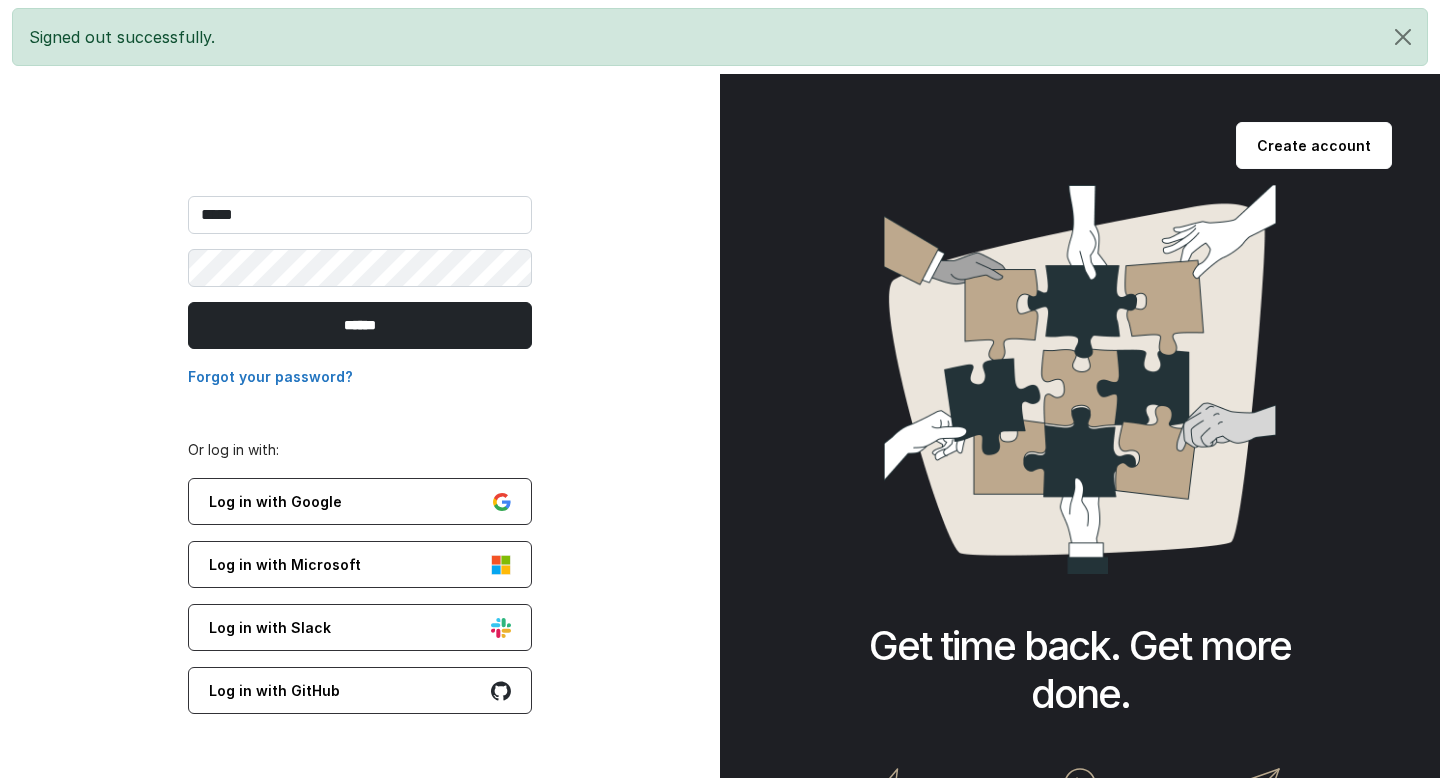 type on "**********" 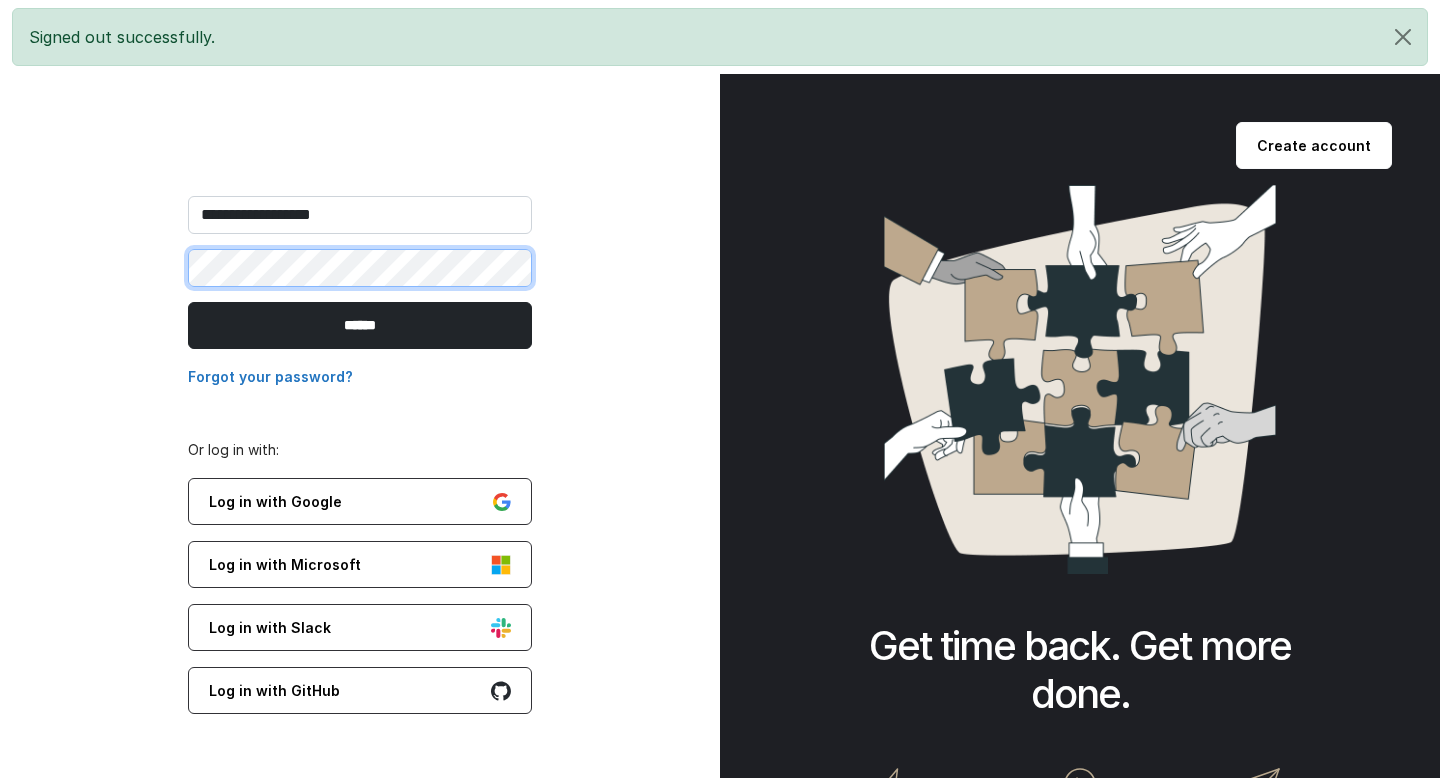 click on "******" at bounding box center (360, 325) 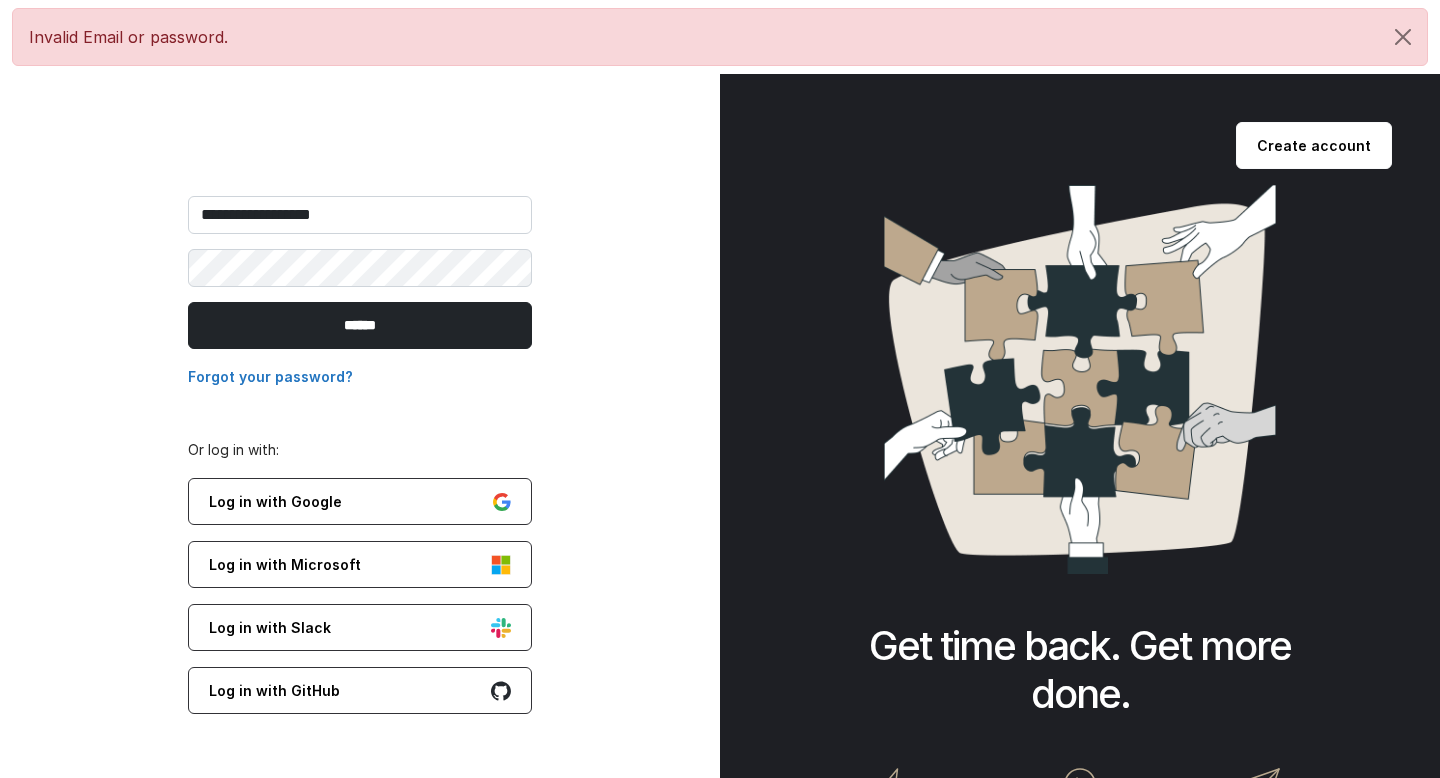 scroll, scrollTop: 0, scrollLeft: 0, axis: both 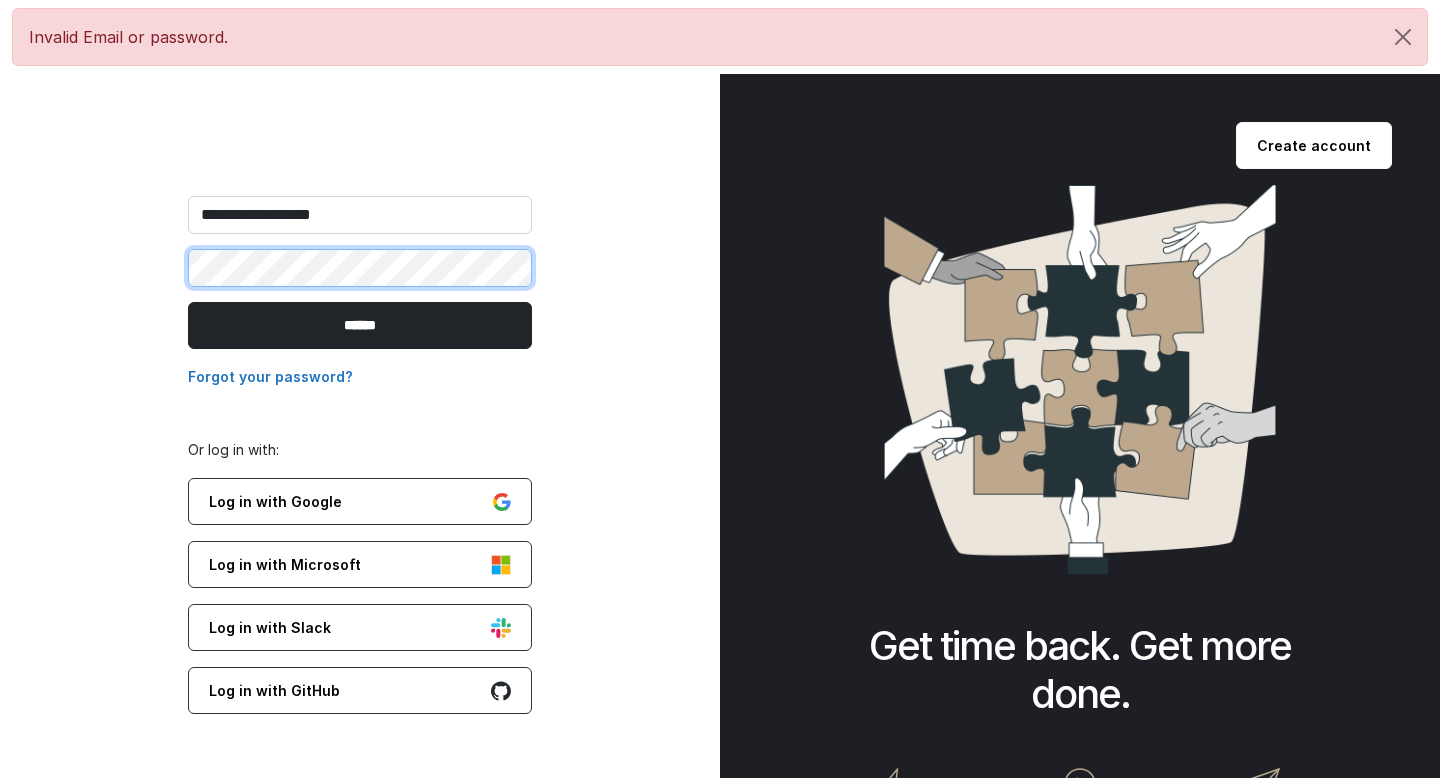 click on "******" at bounding box center (360, 325) 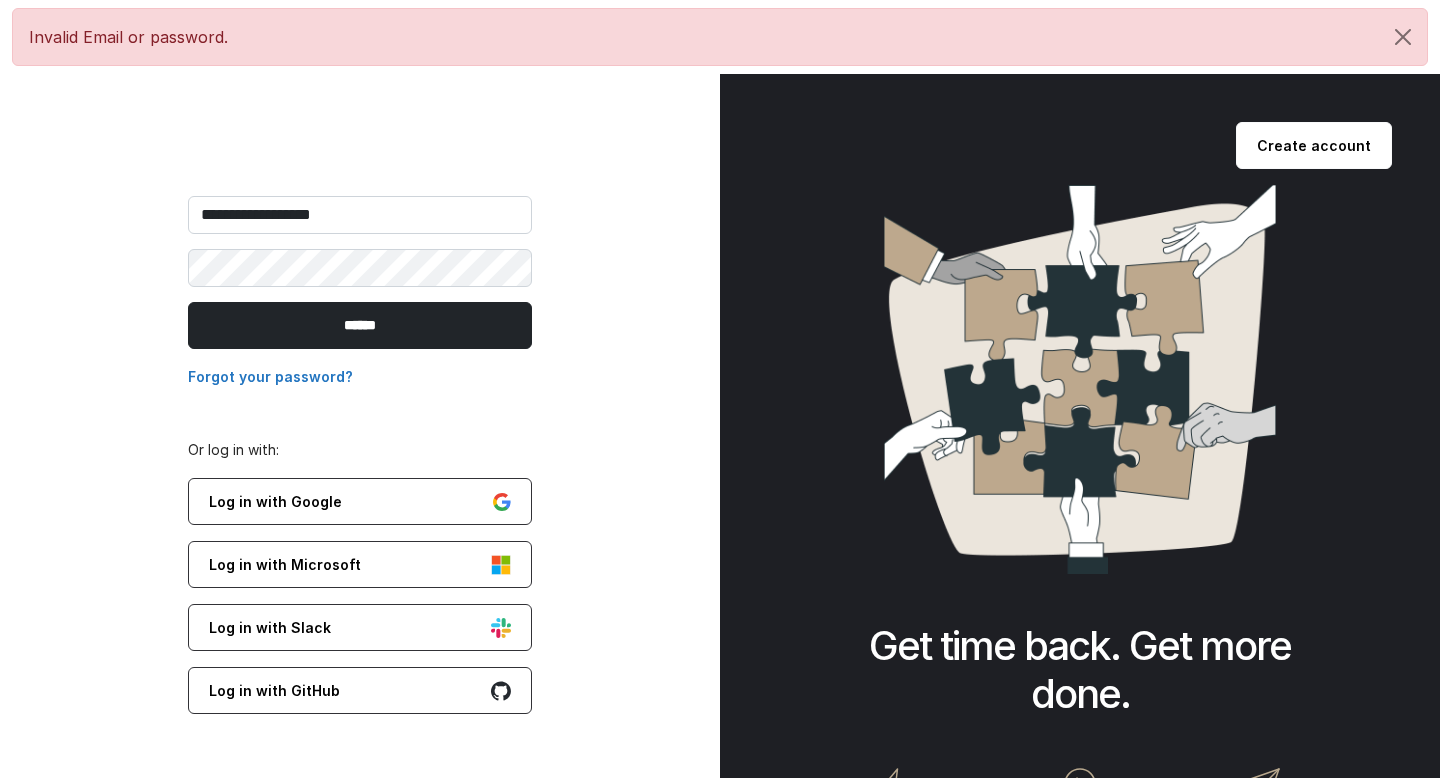 scroll, scrollTop: 0, scrollLeft: 0, axis: both 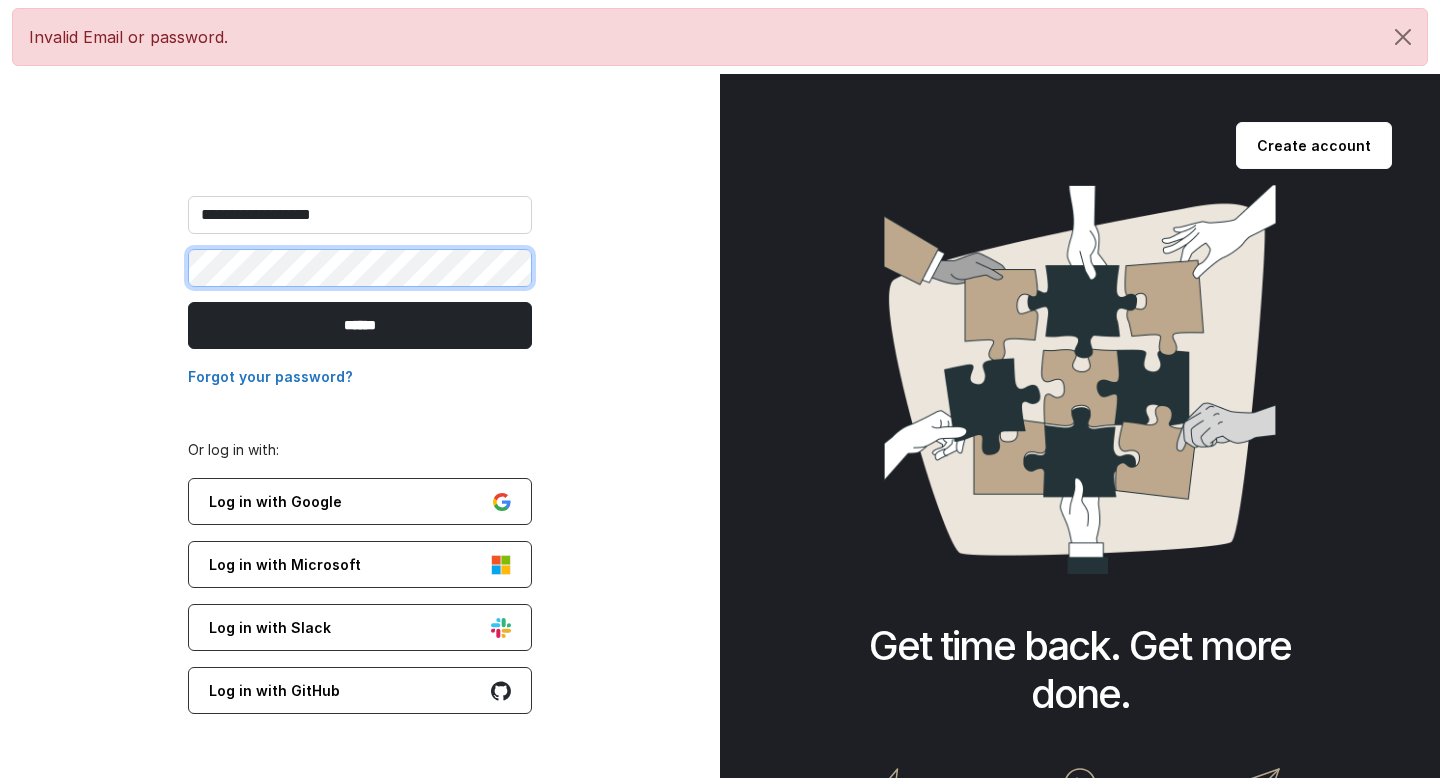 click on "******" at bounding box center [360, 325] 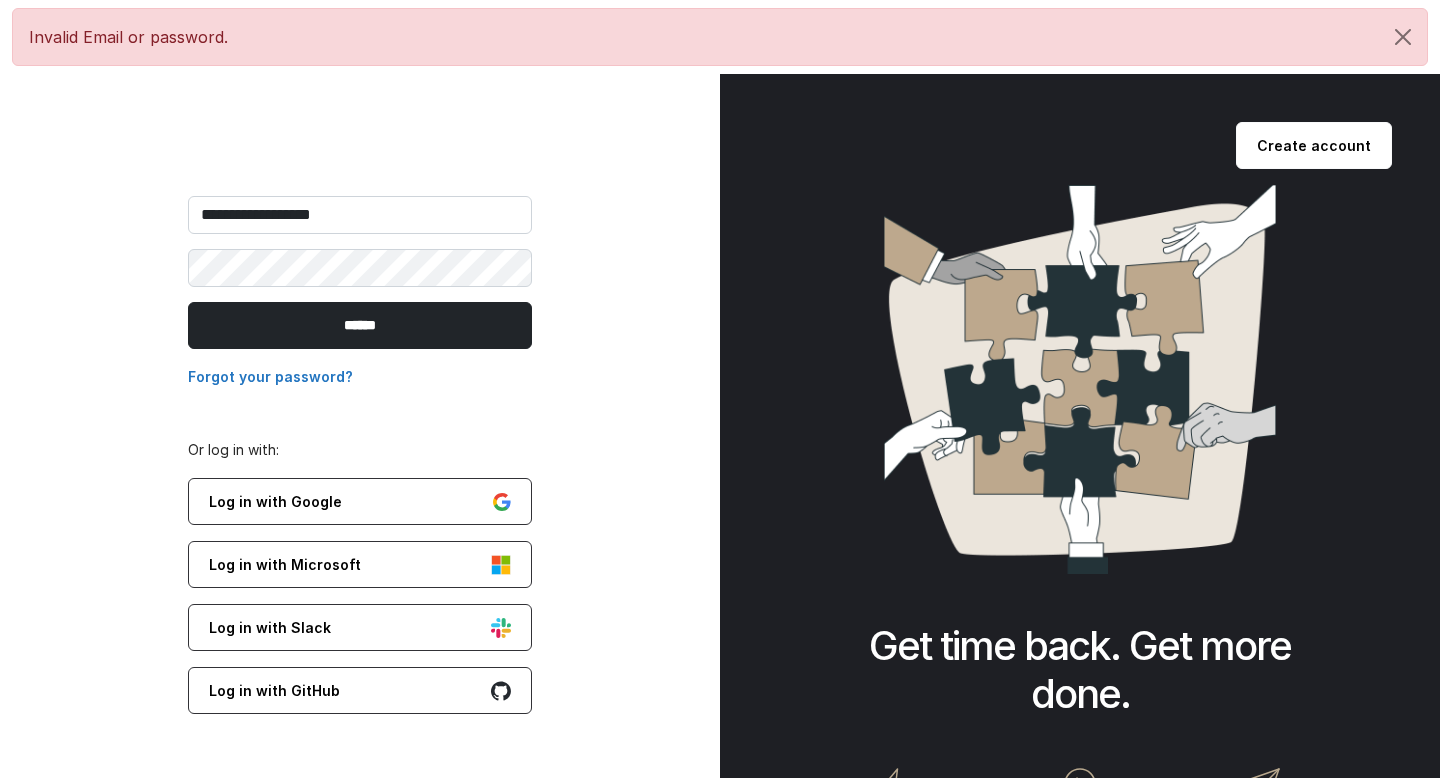 scroll, scrollTop: 0, scrollLeft: 0, axis: both 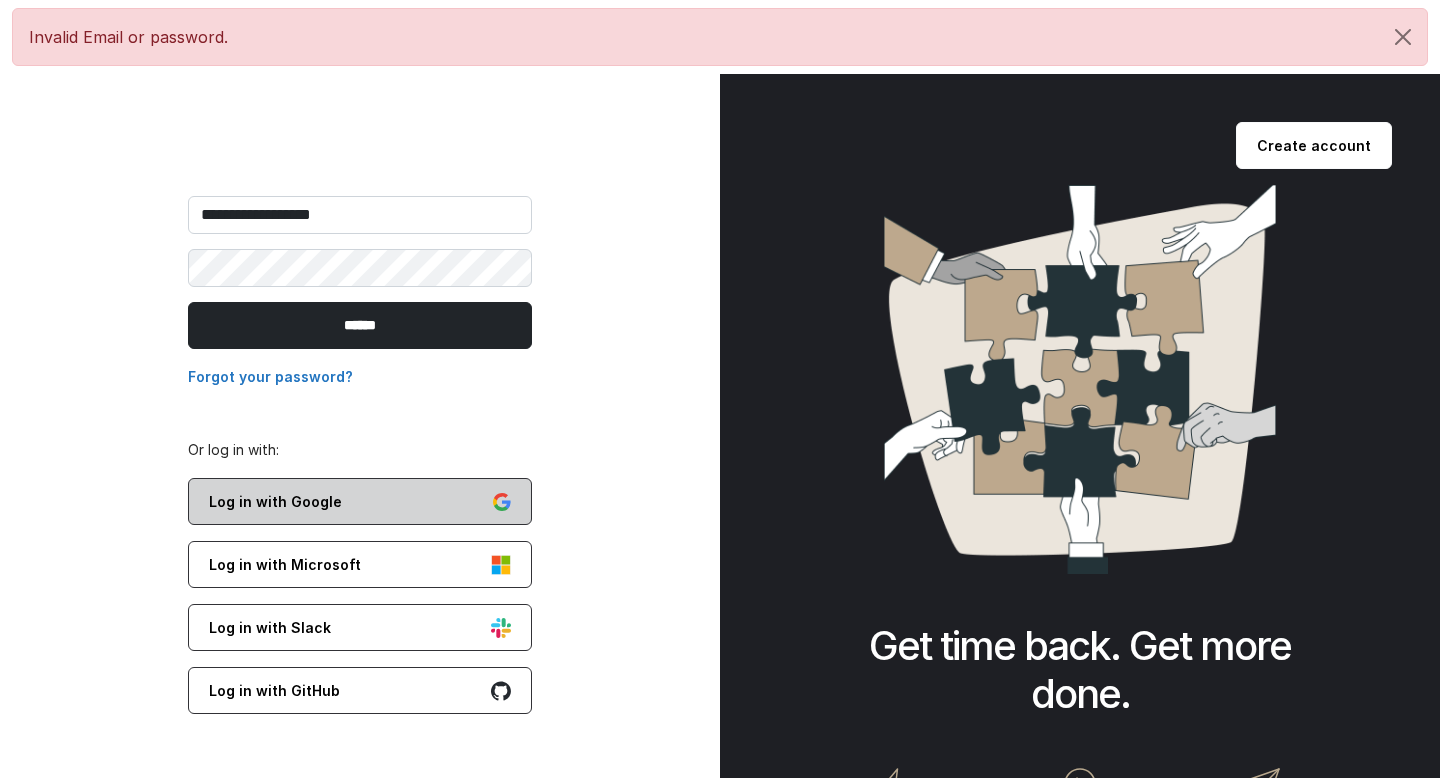 click on "Log in with Google" at bounding box center [360, 501] 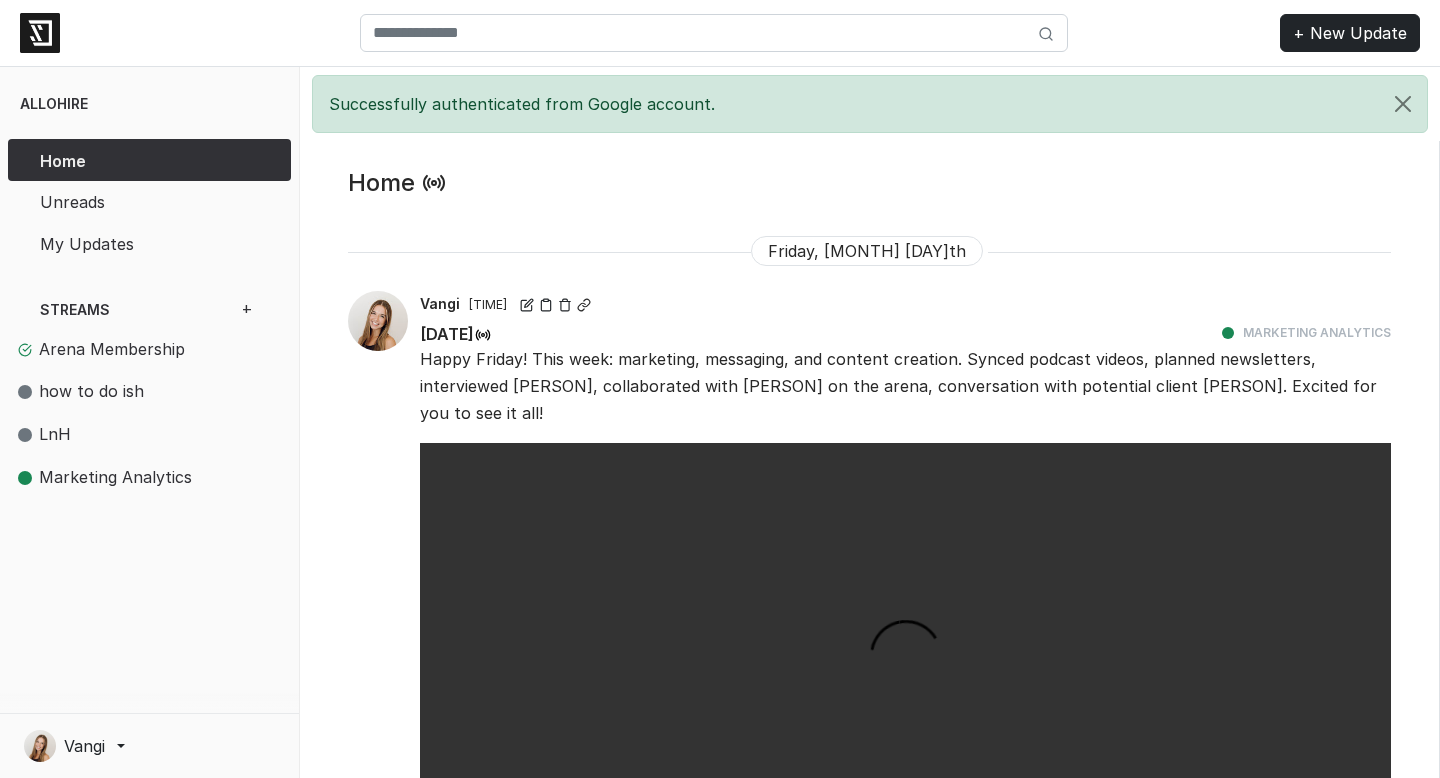 scroll, scrollTop: 0, scrollLeft: 0, axis: both 